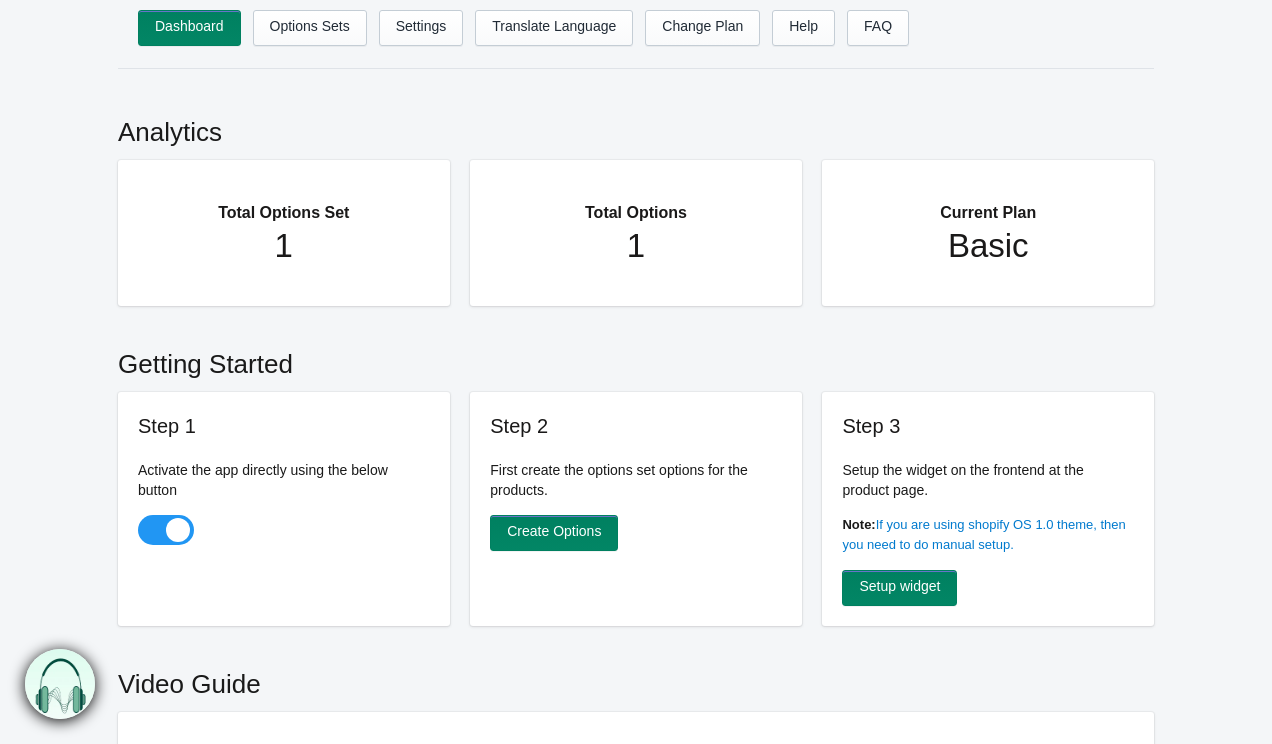scroll, scrollTop: 0, scrollLeft: 0, axis: both 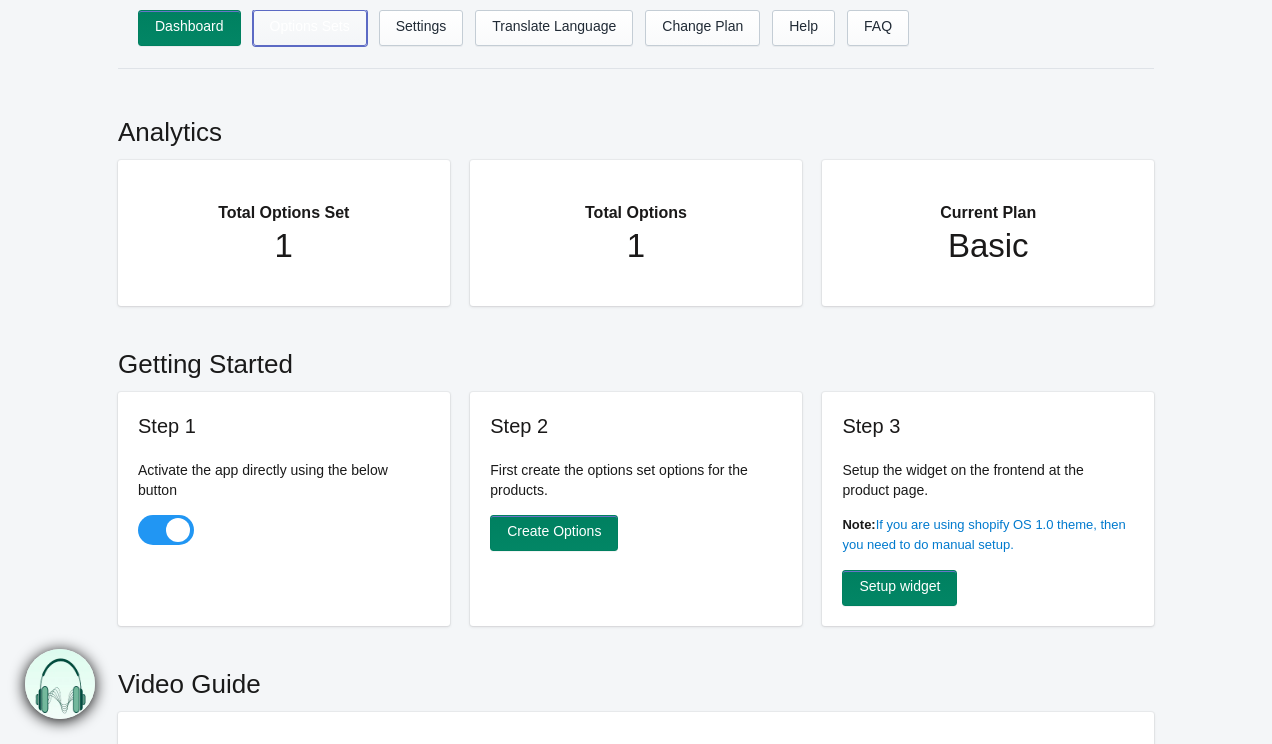 click on "Options Sets" at bounding box center [310, 28] 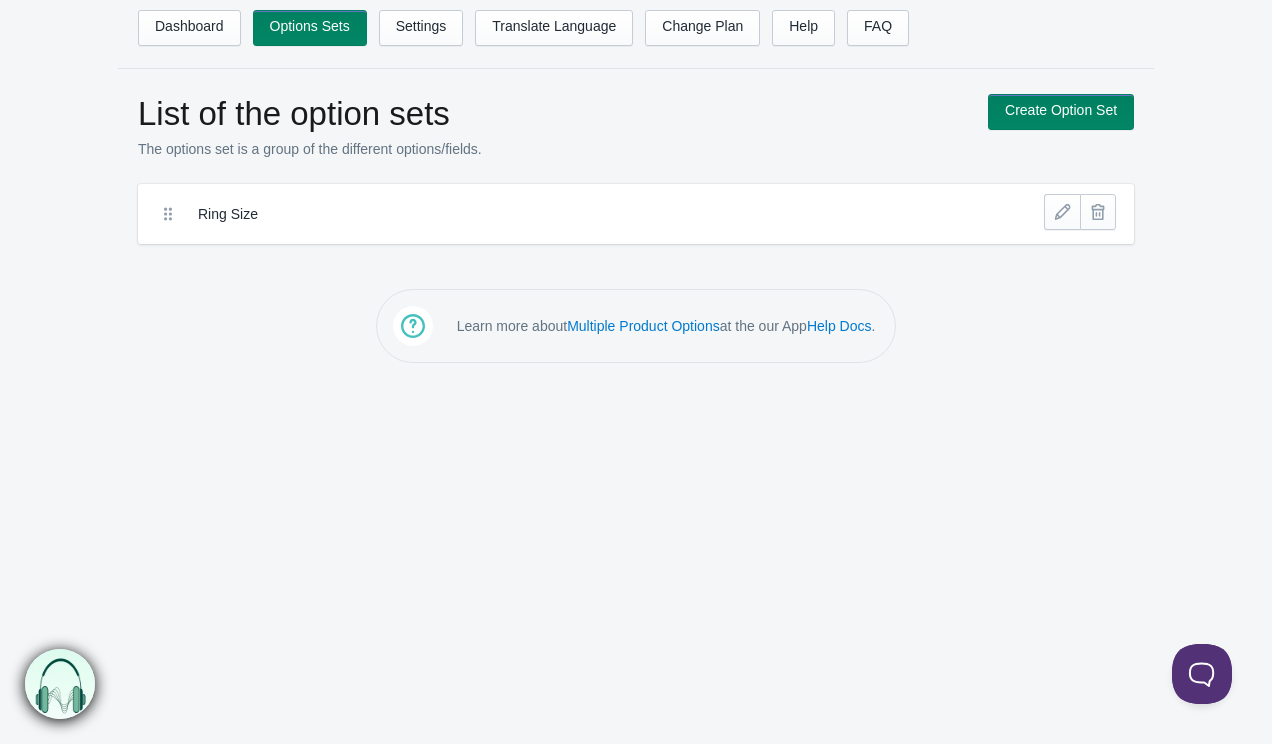 scroll, scrollTop: 0, scrollLeft: 0, axis: both 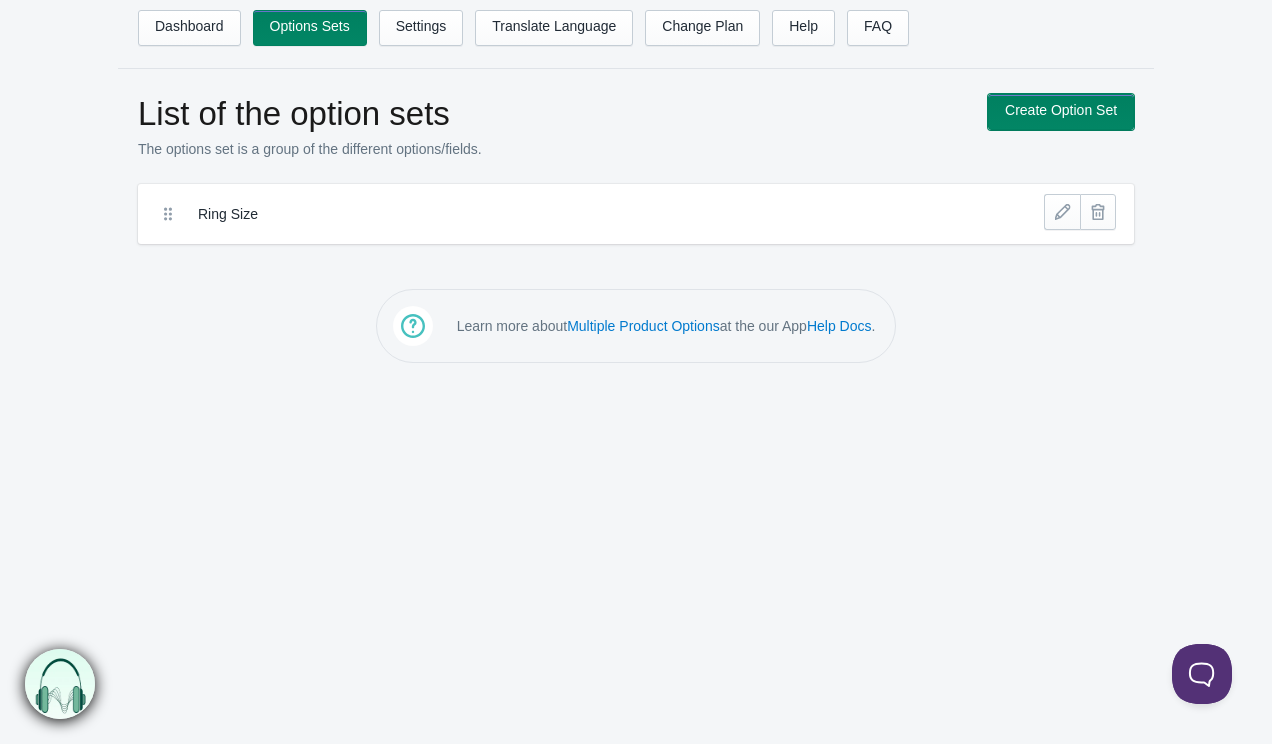 click on "Create Option Set" at bounding box center [1061, 112] 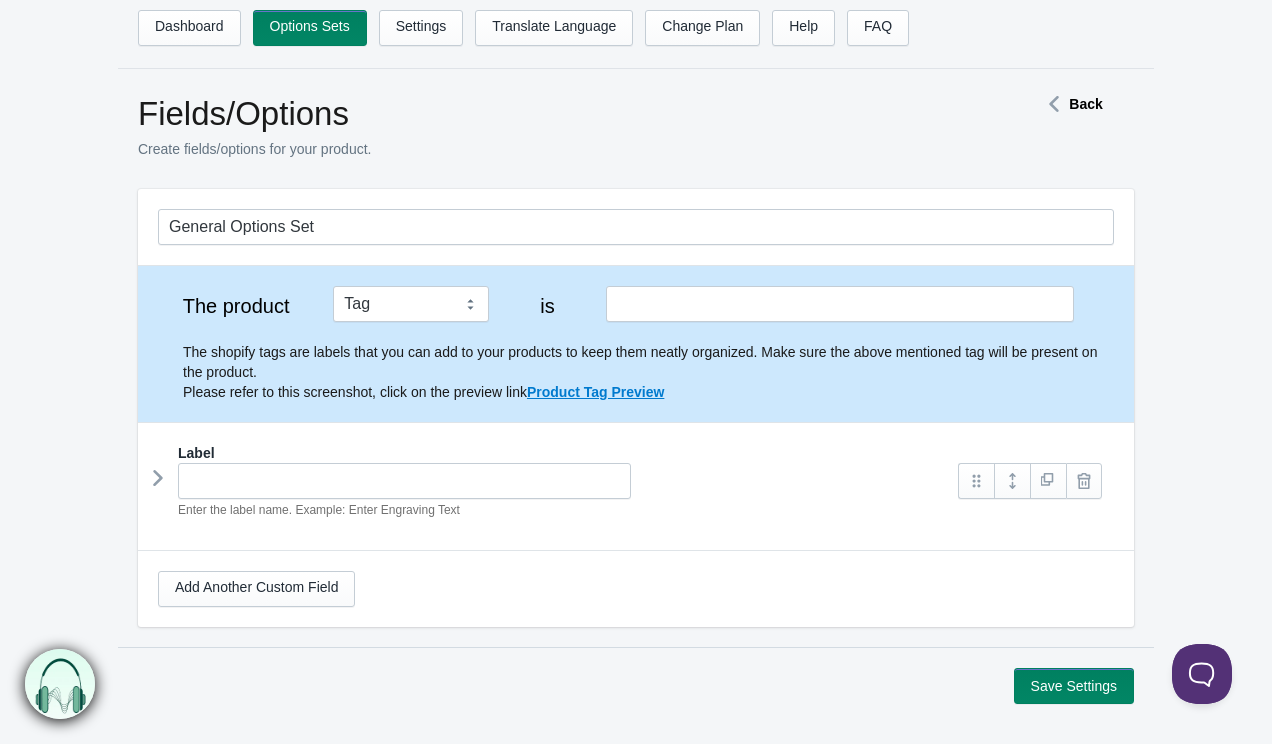scroll, scrollTop: 0, scrollLeft: 0, axis: both 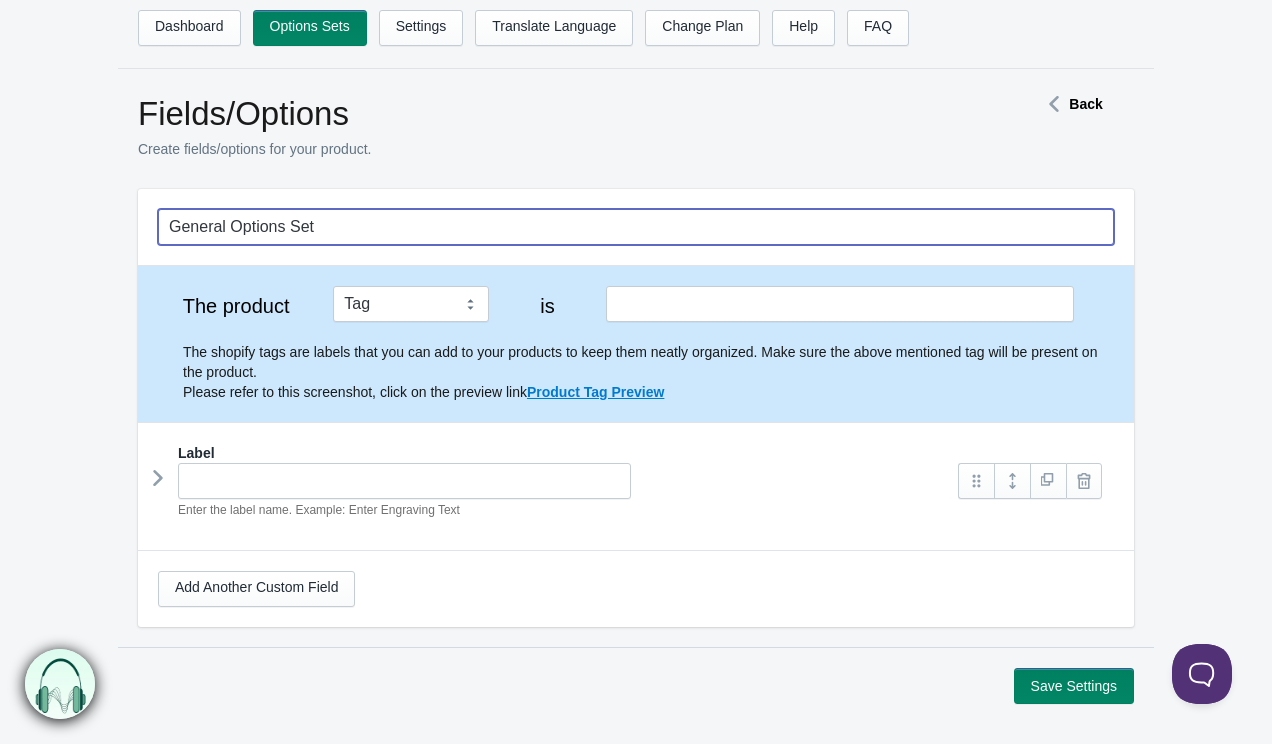 click on "General Options Set" at bounding box center (636, 227) 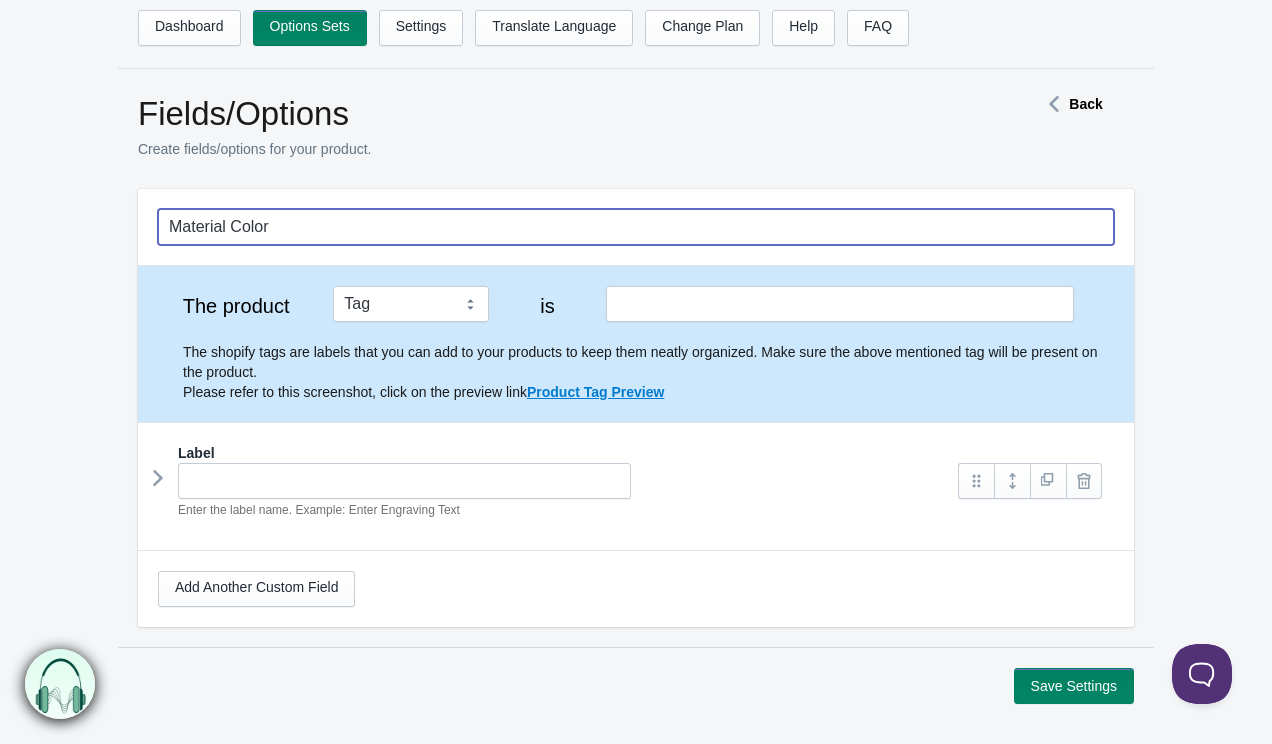 type on "Material Color" 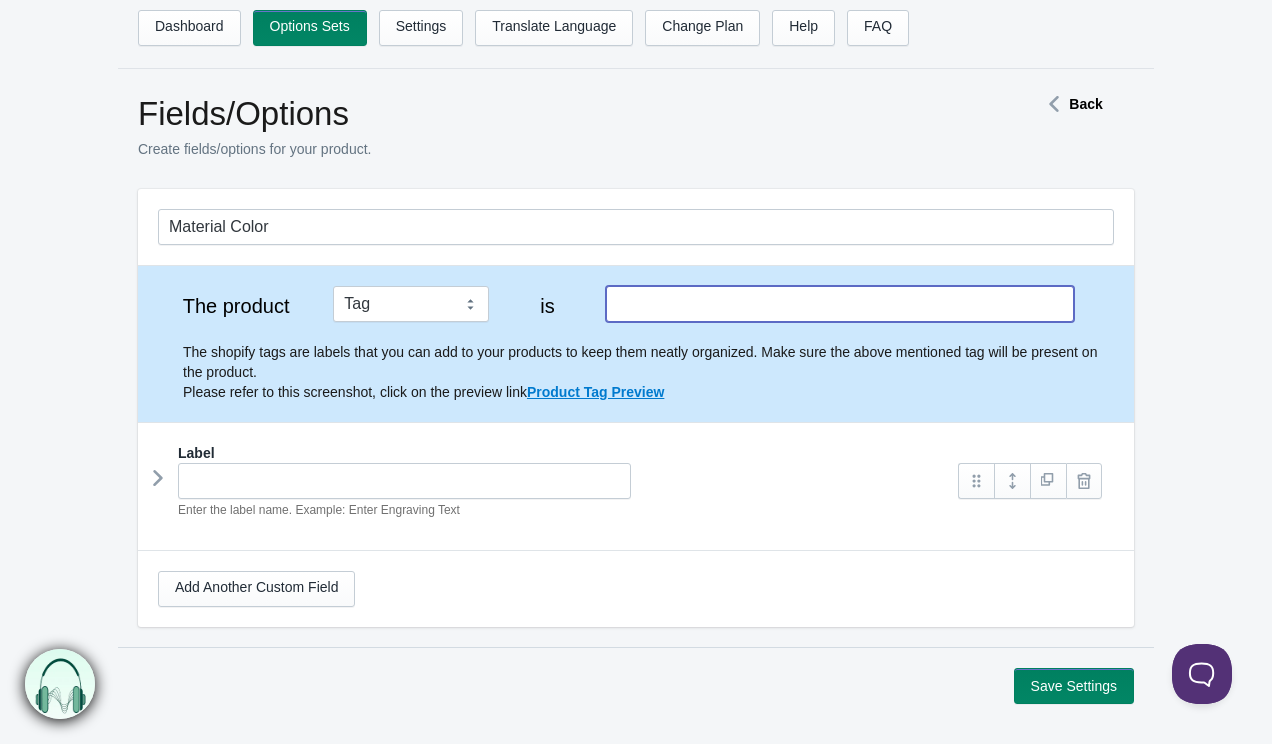 click at bounding box center (840, 304) 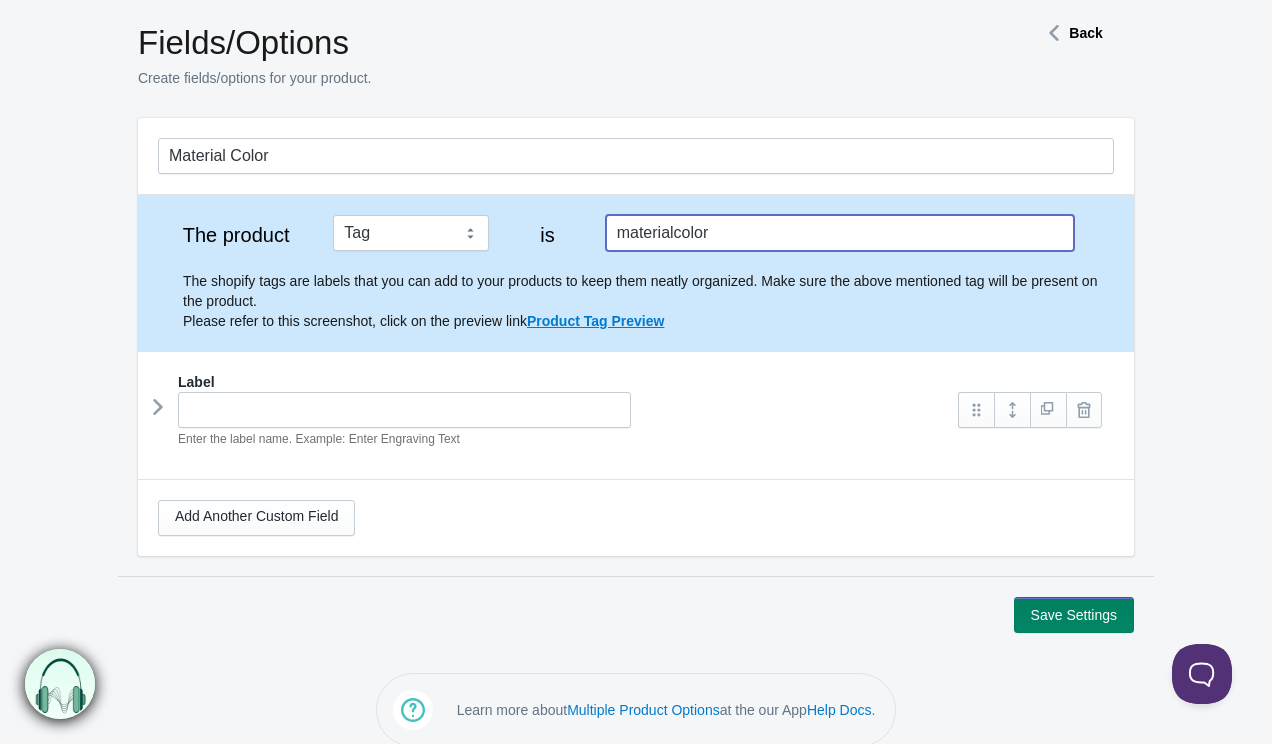 scroll, scrollTop: 93, scrollLeft: 0, axis: vertical 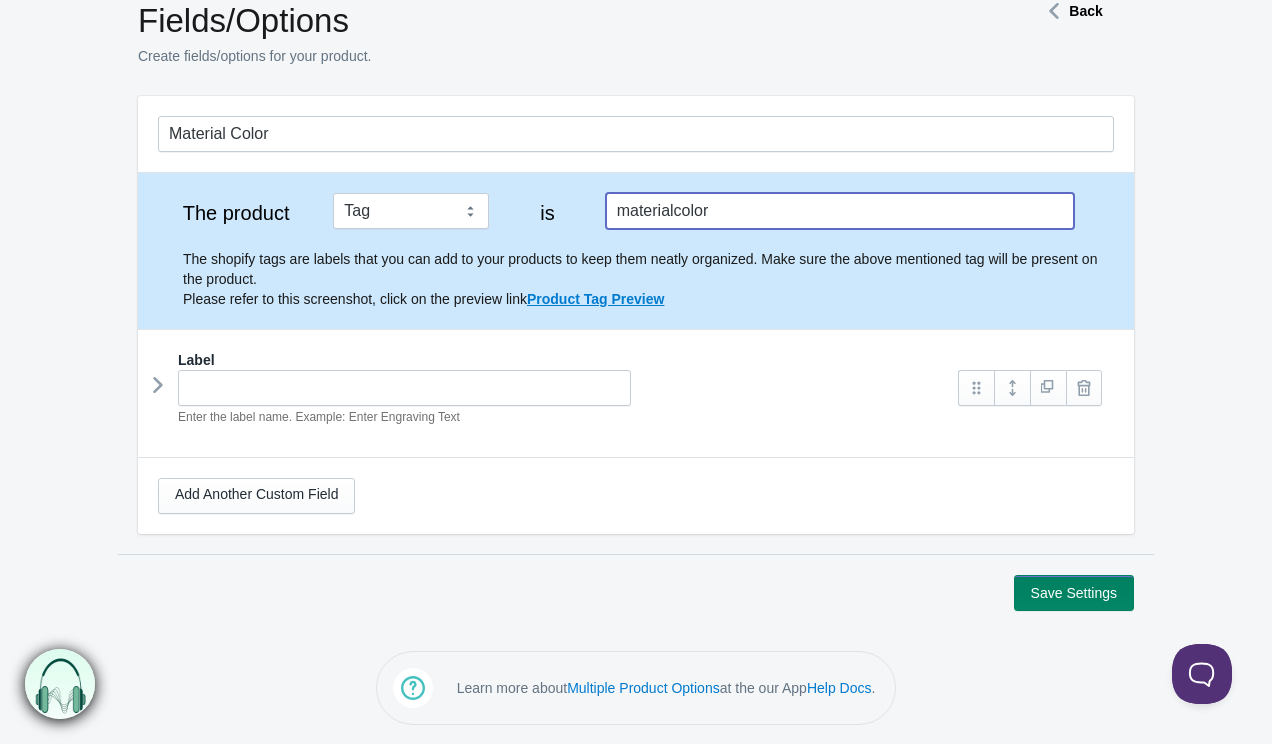 click at bounding box center (158, 385) 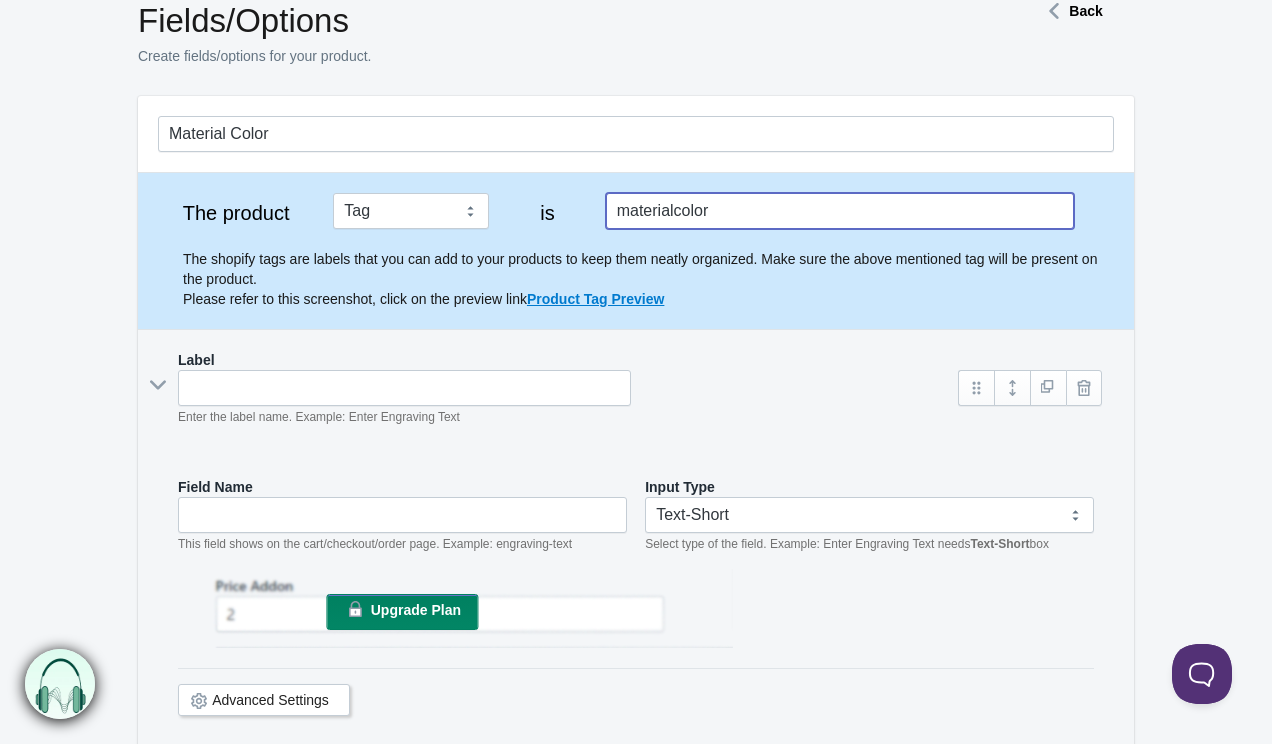 type on "materialcolor" 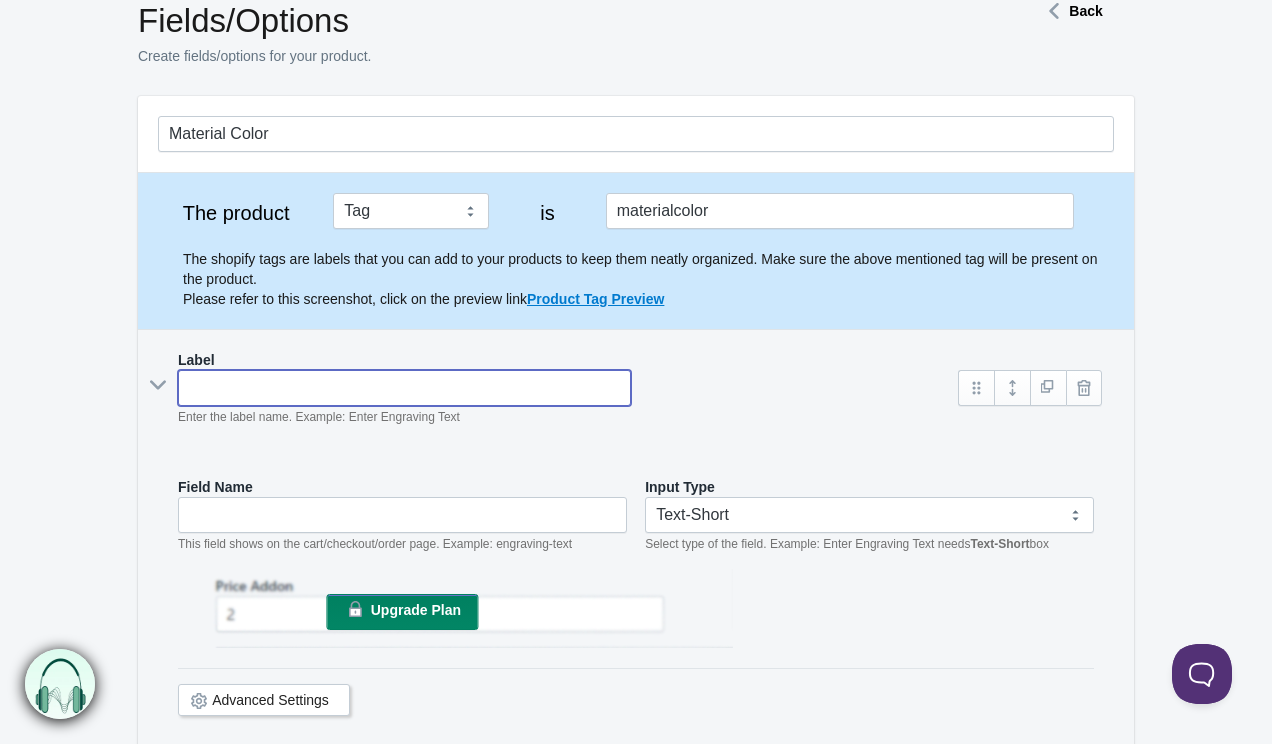 click at bounding box center [404, 388] 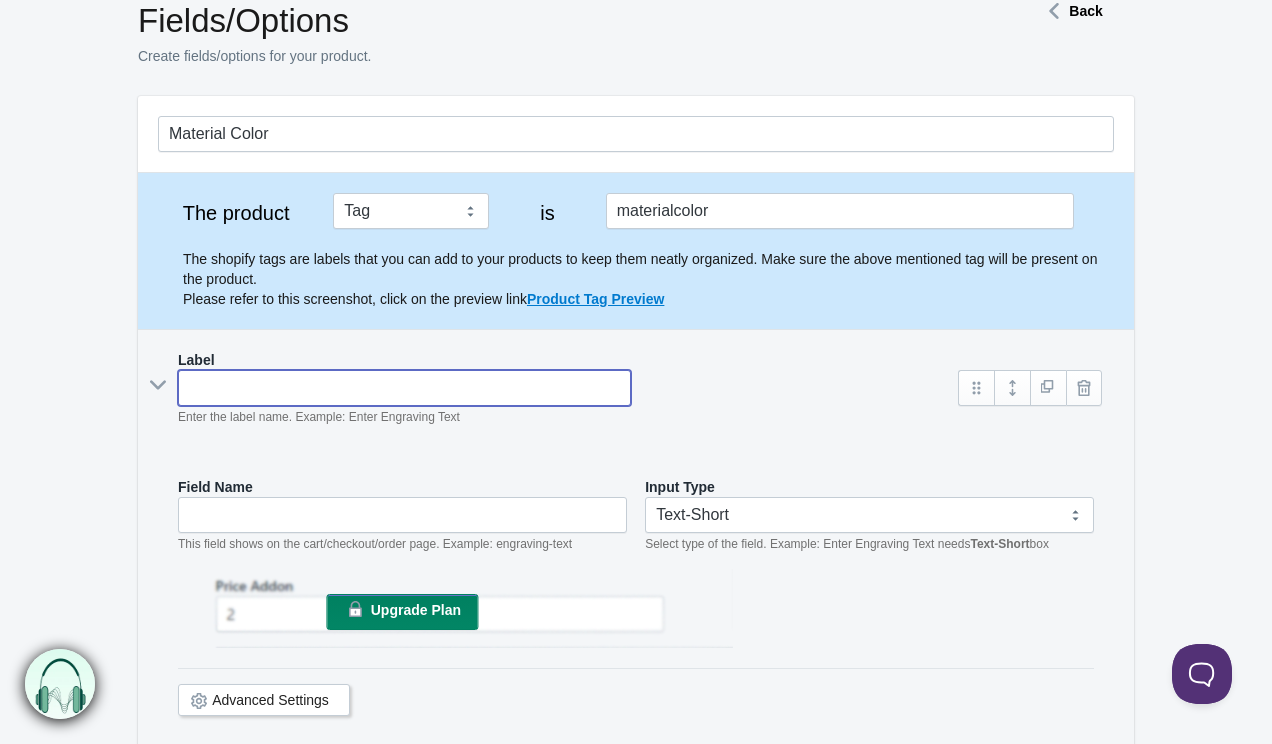 type on "C" 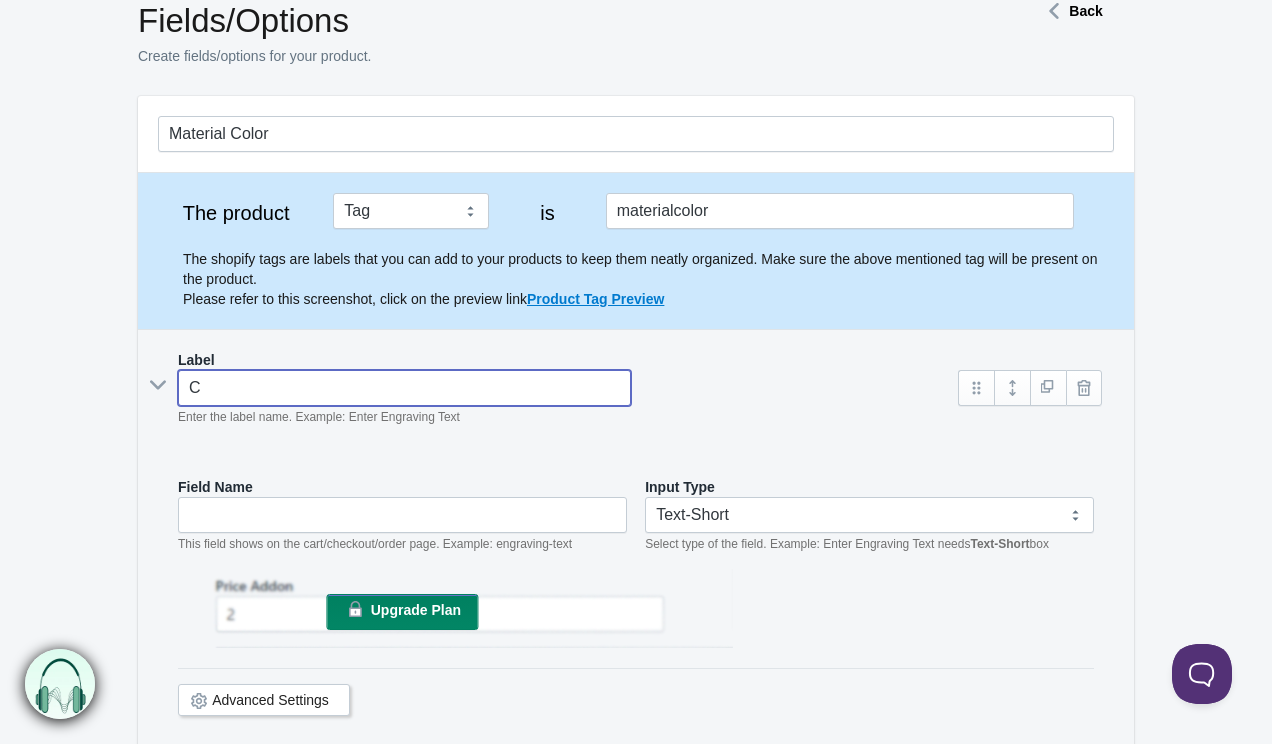 type on "c" 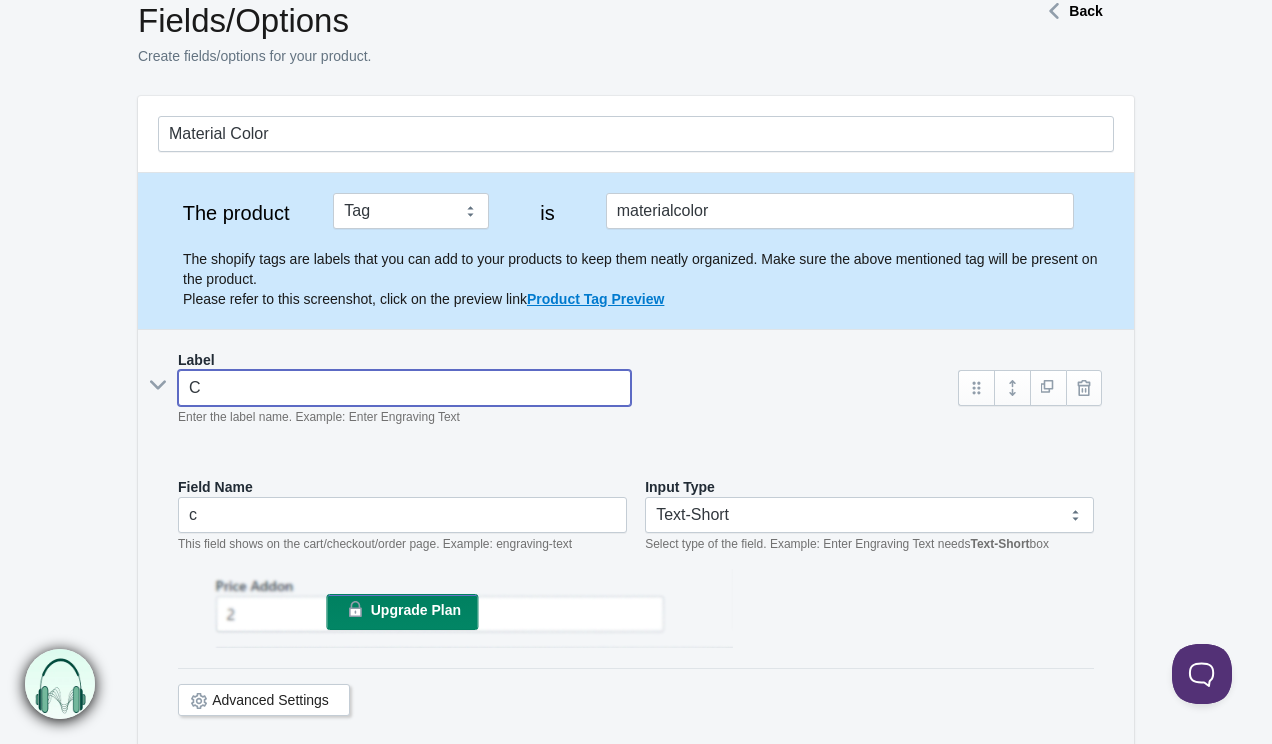 type on "Ch" 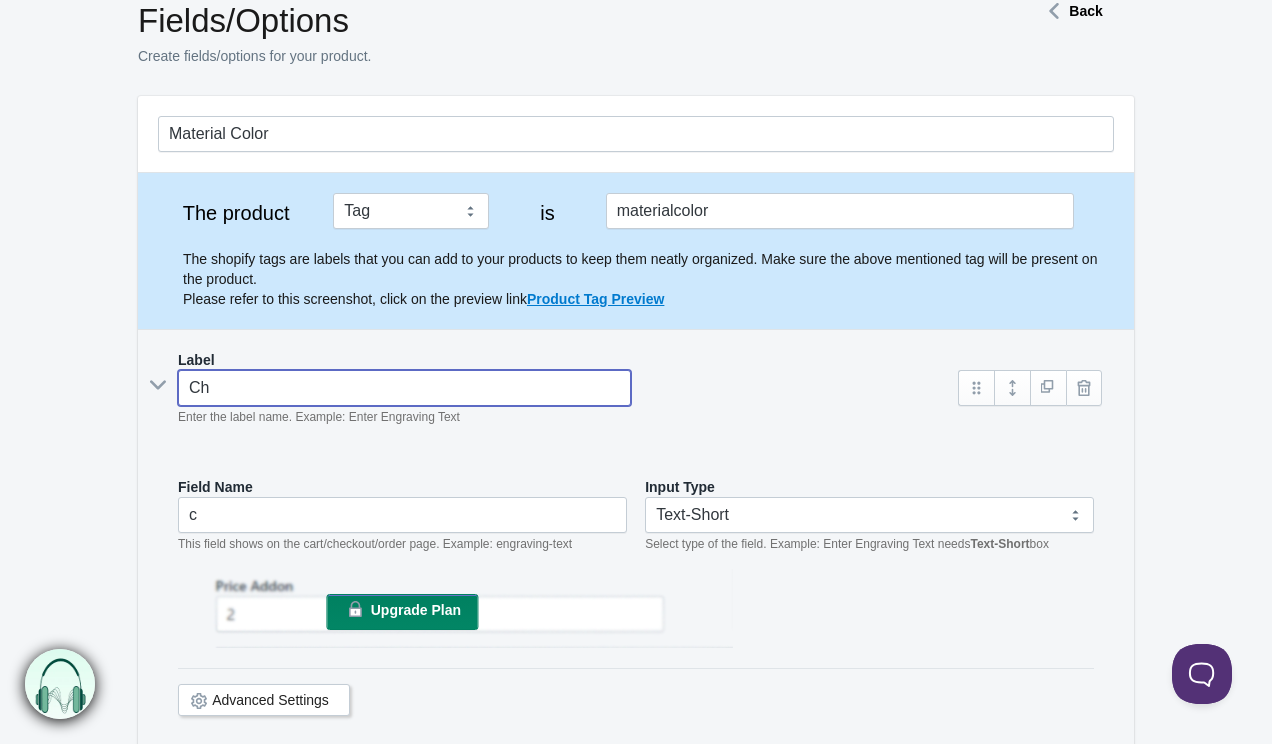 type on "ch" 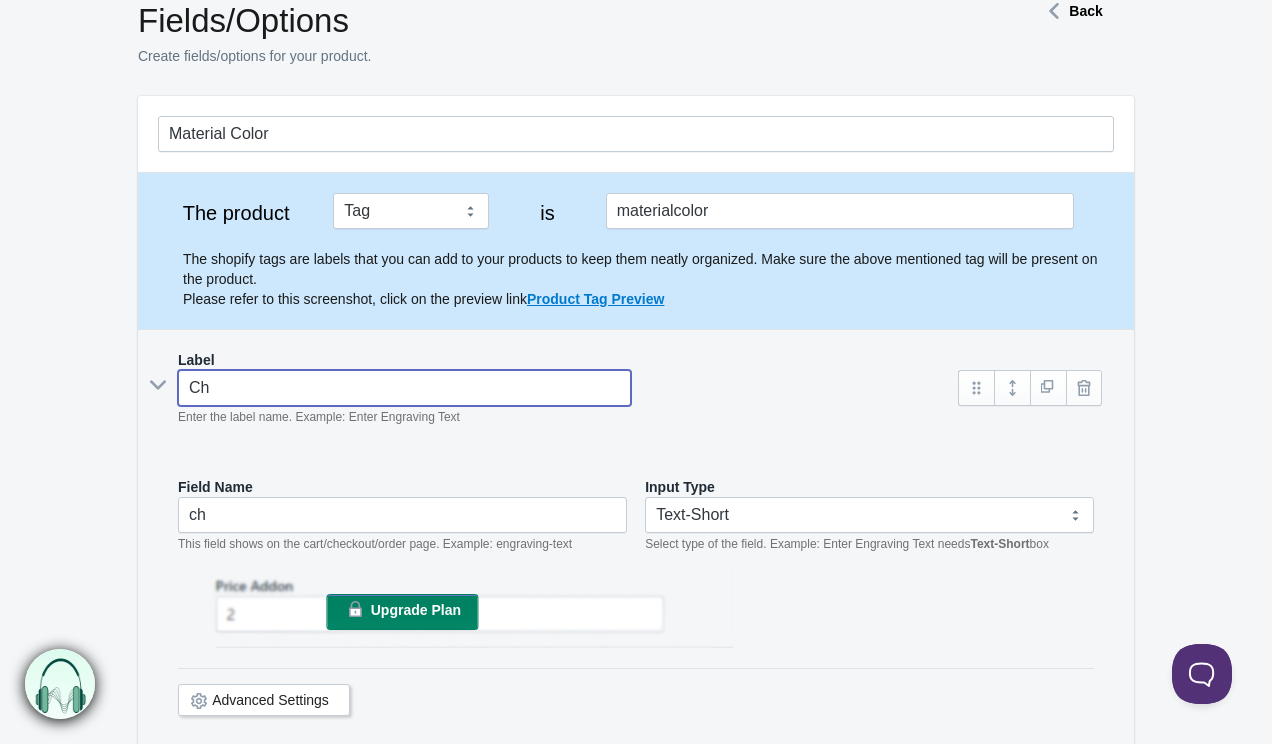 type on "Cho" 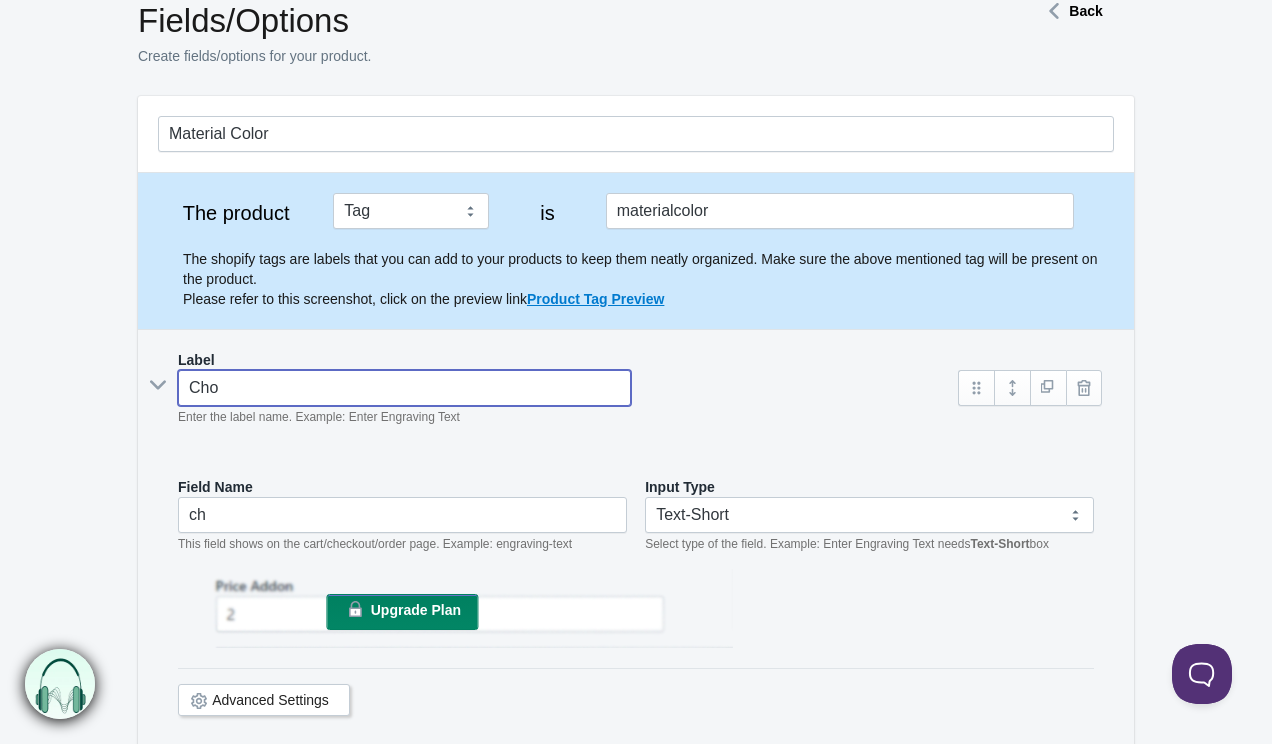 type on "cho" 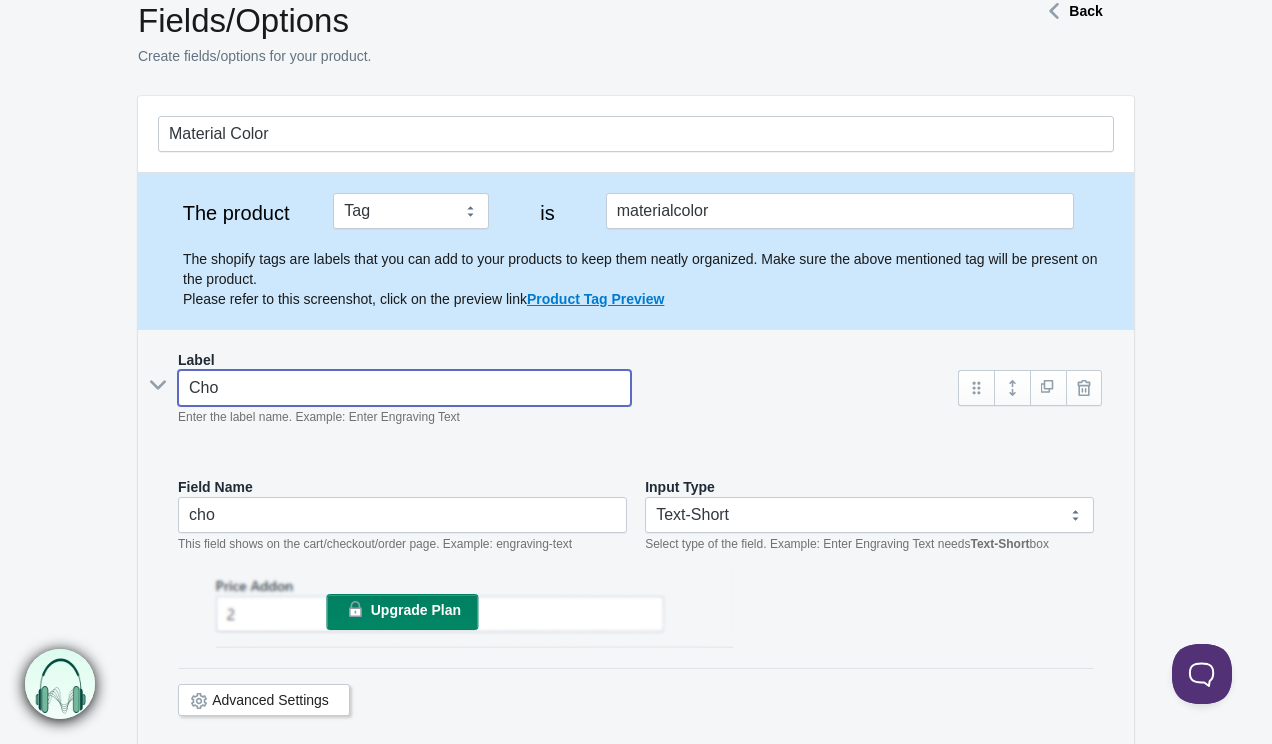 type on "Choo" 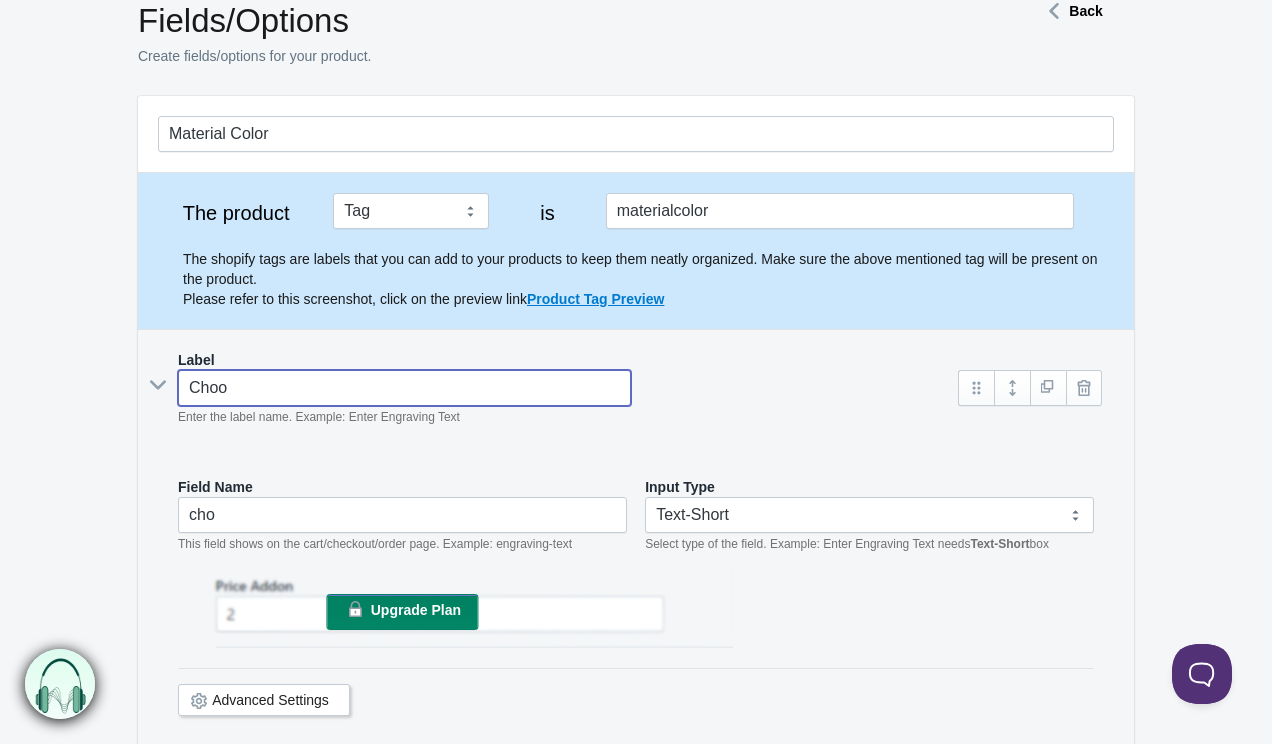 type on "choo" 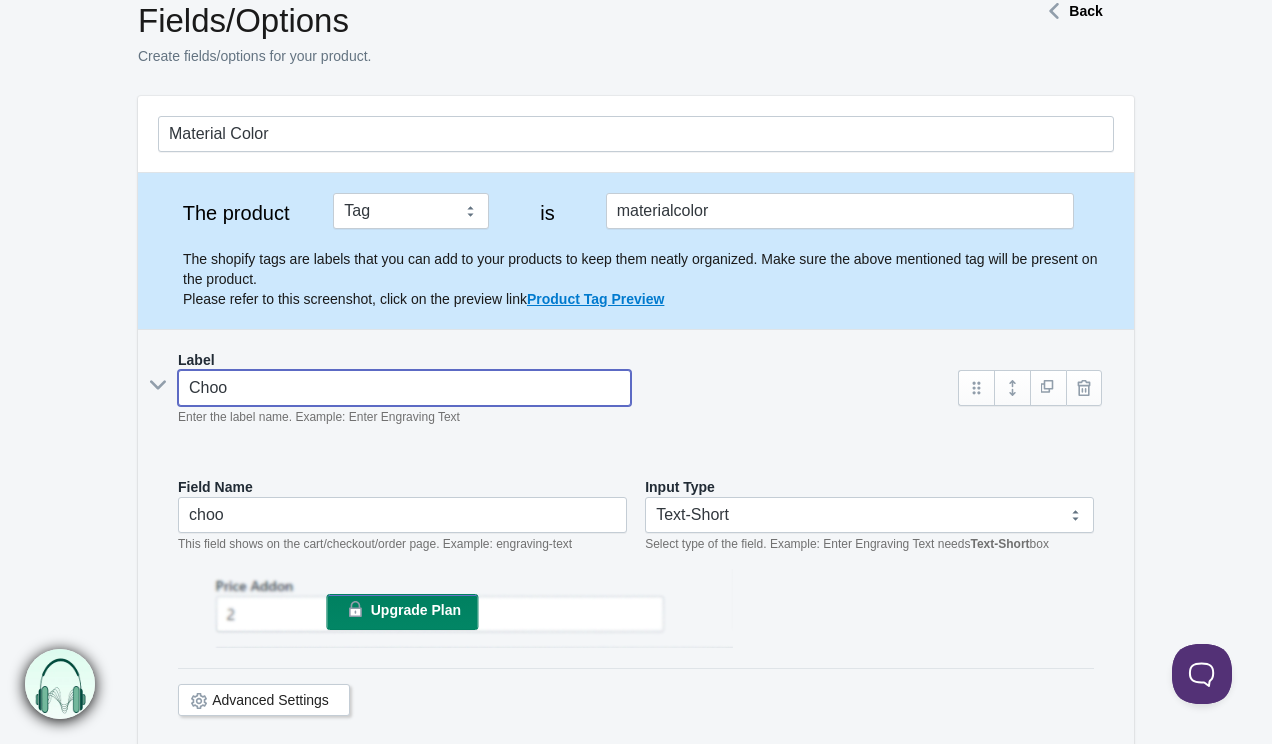 type on "Choos" 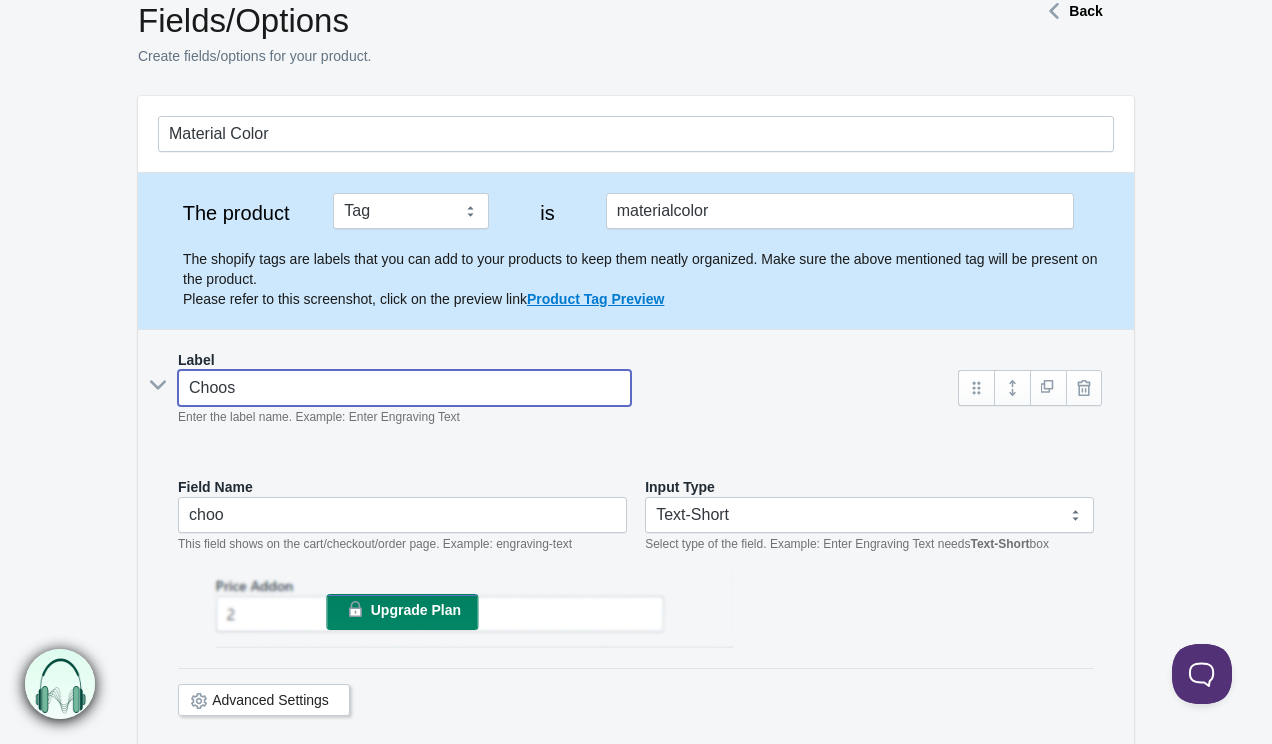 type on "choos" 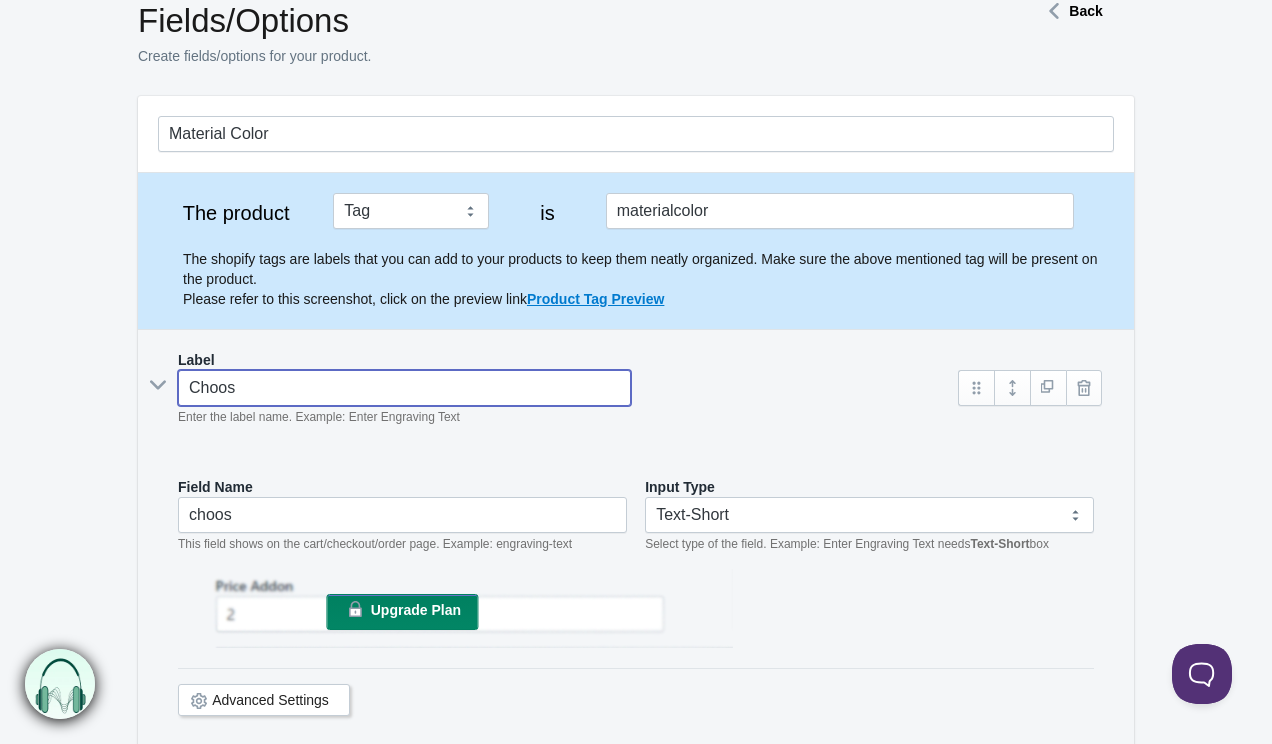 type on "Choose" 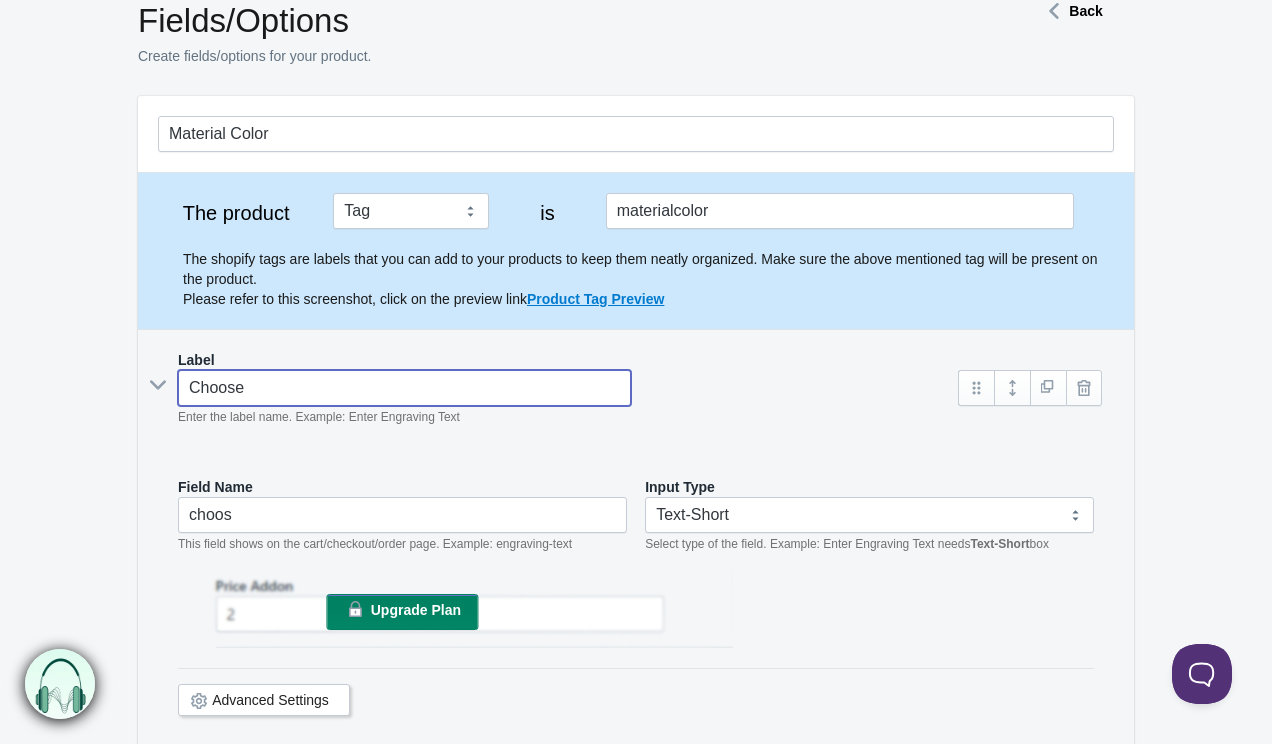 type on "choose" 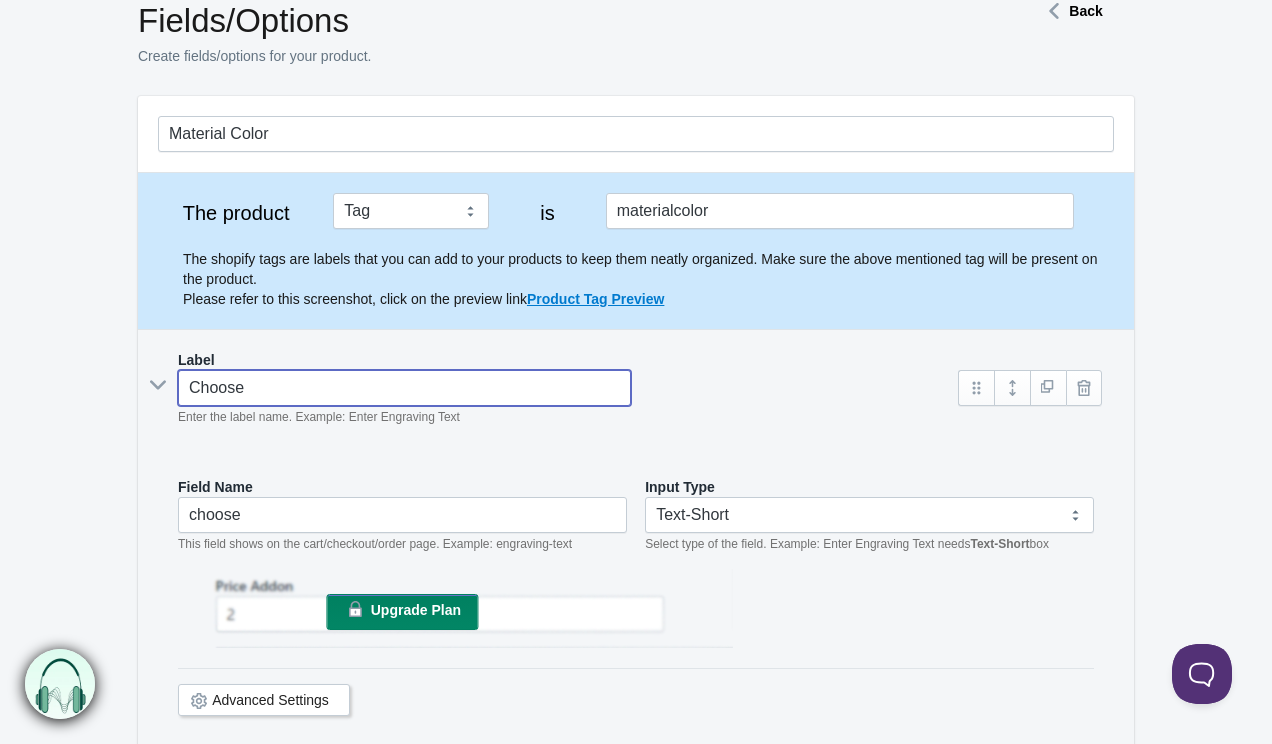 type on "Choose" 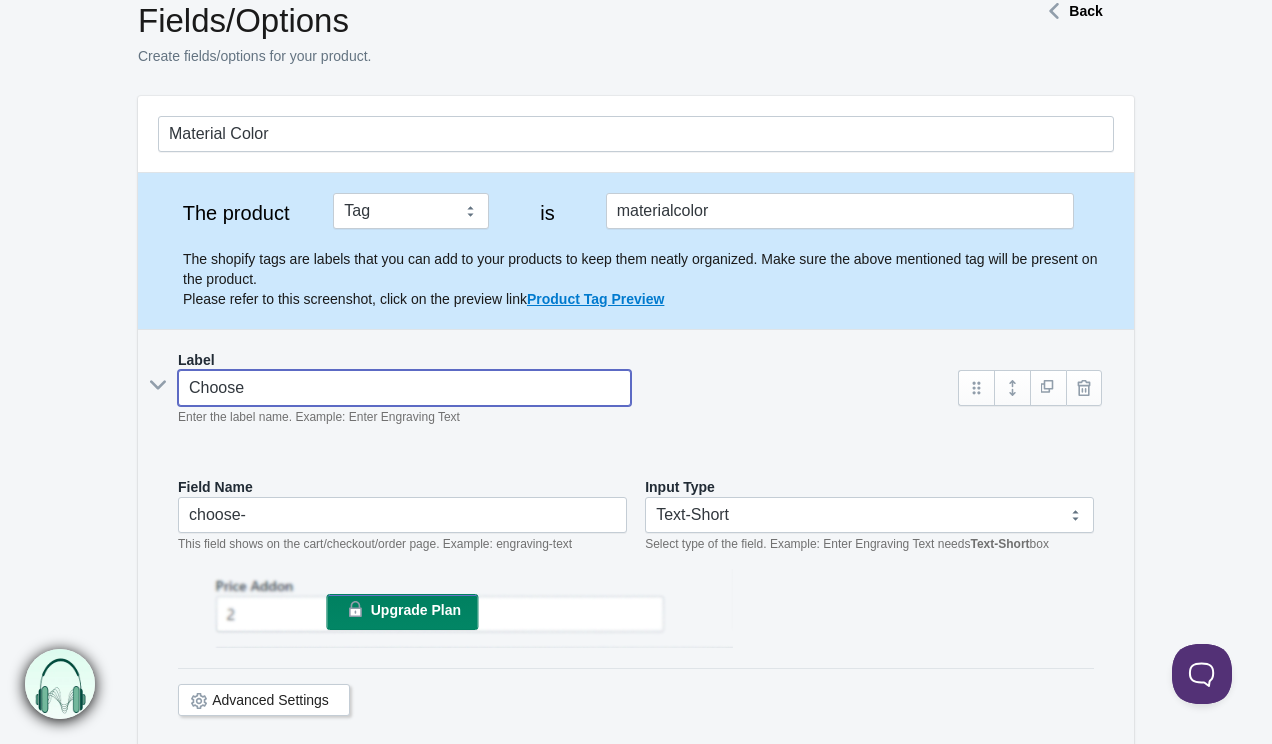 type on "Choose M" 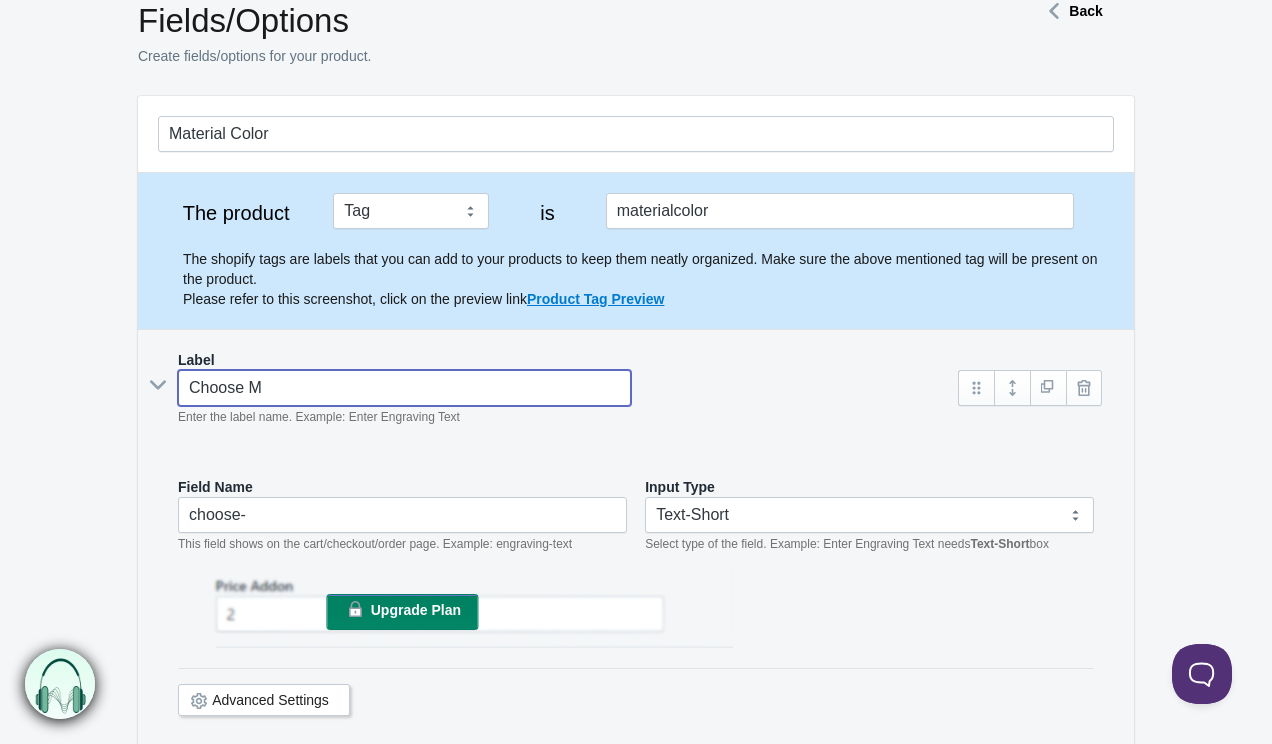 type on "choose-m" 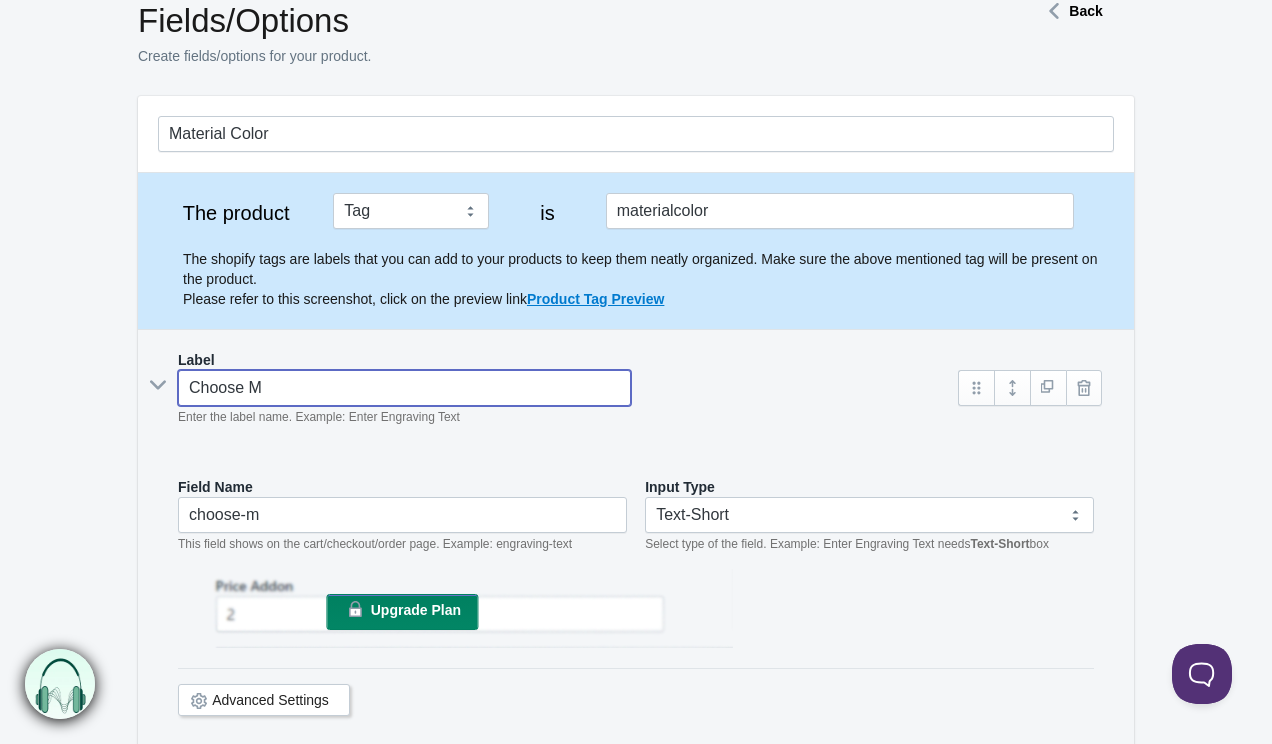 type on "Choose Me" 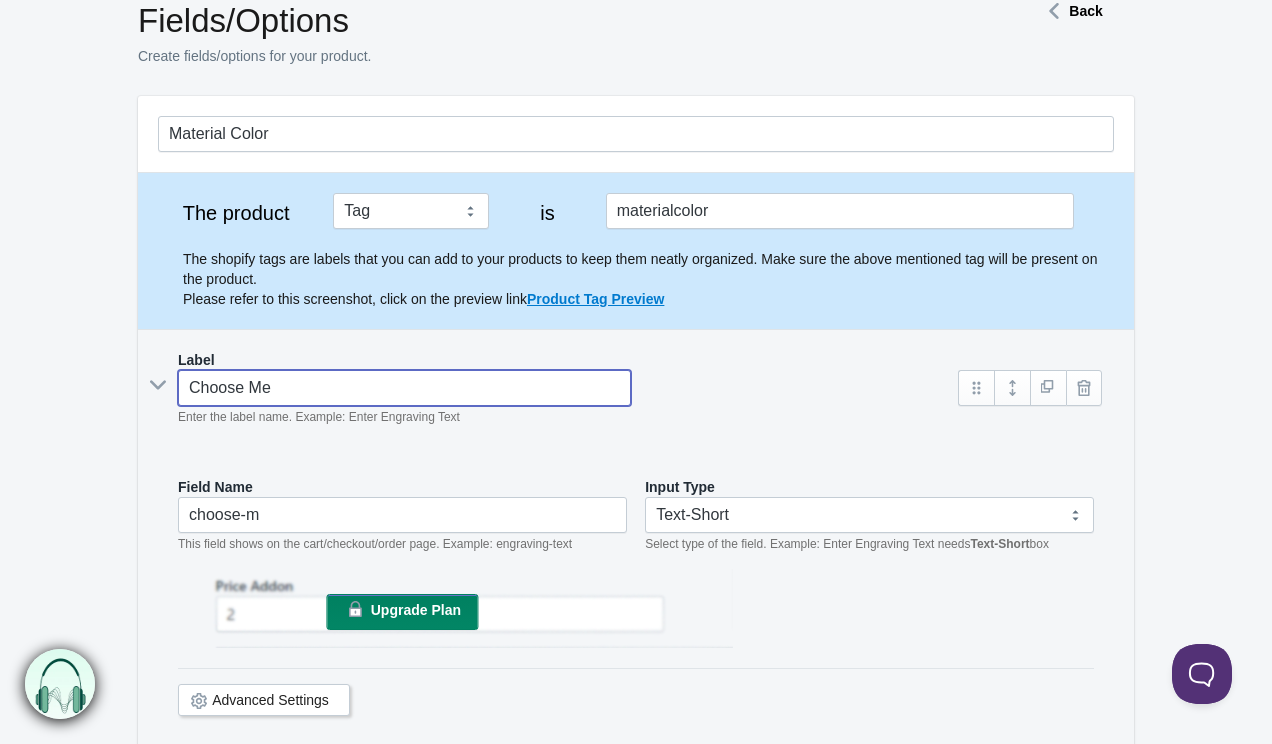 type on "choose-me" 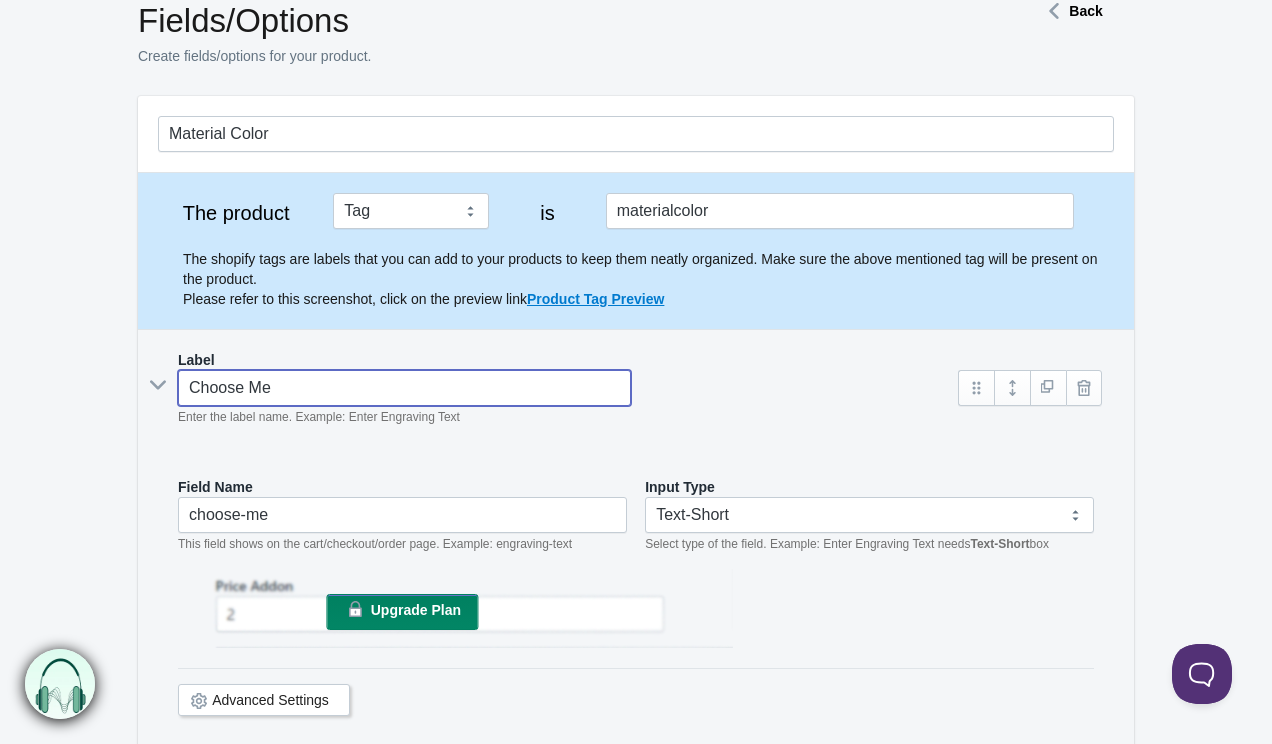 type on "Choose Met" 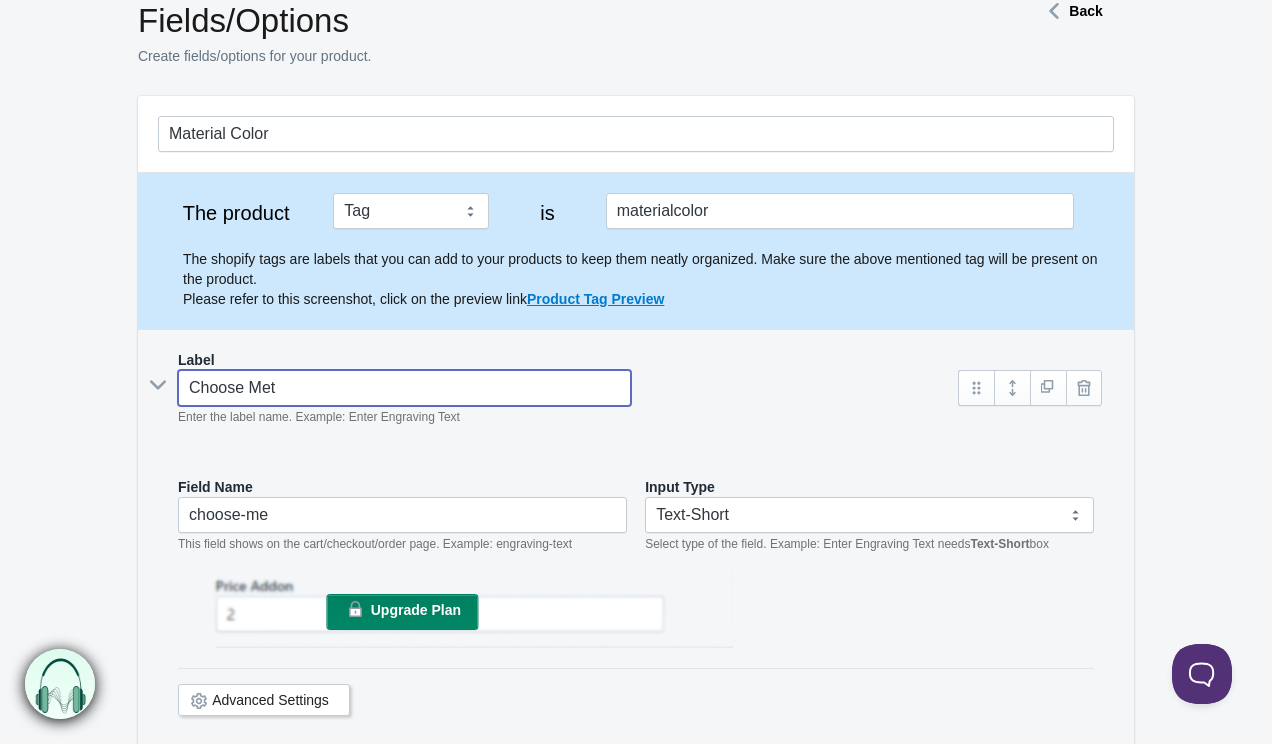 type on "choose-met" 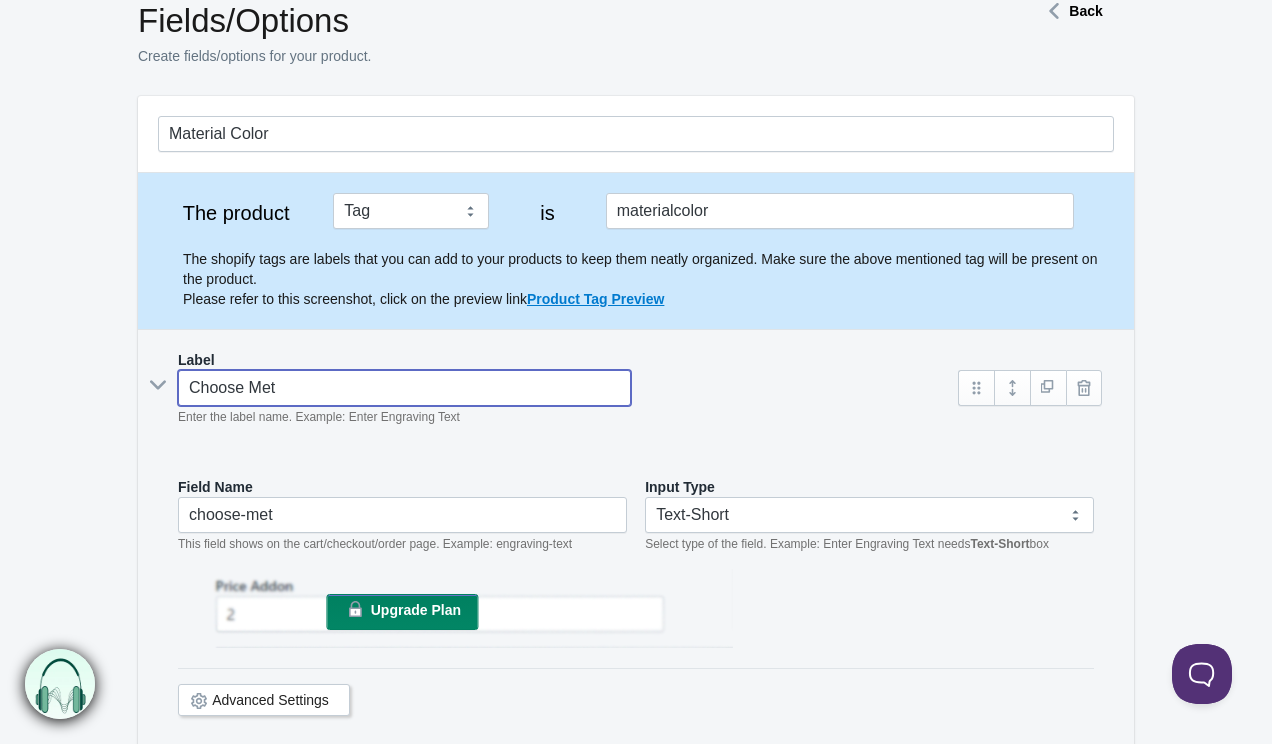 type on "Choose Meta" 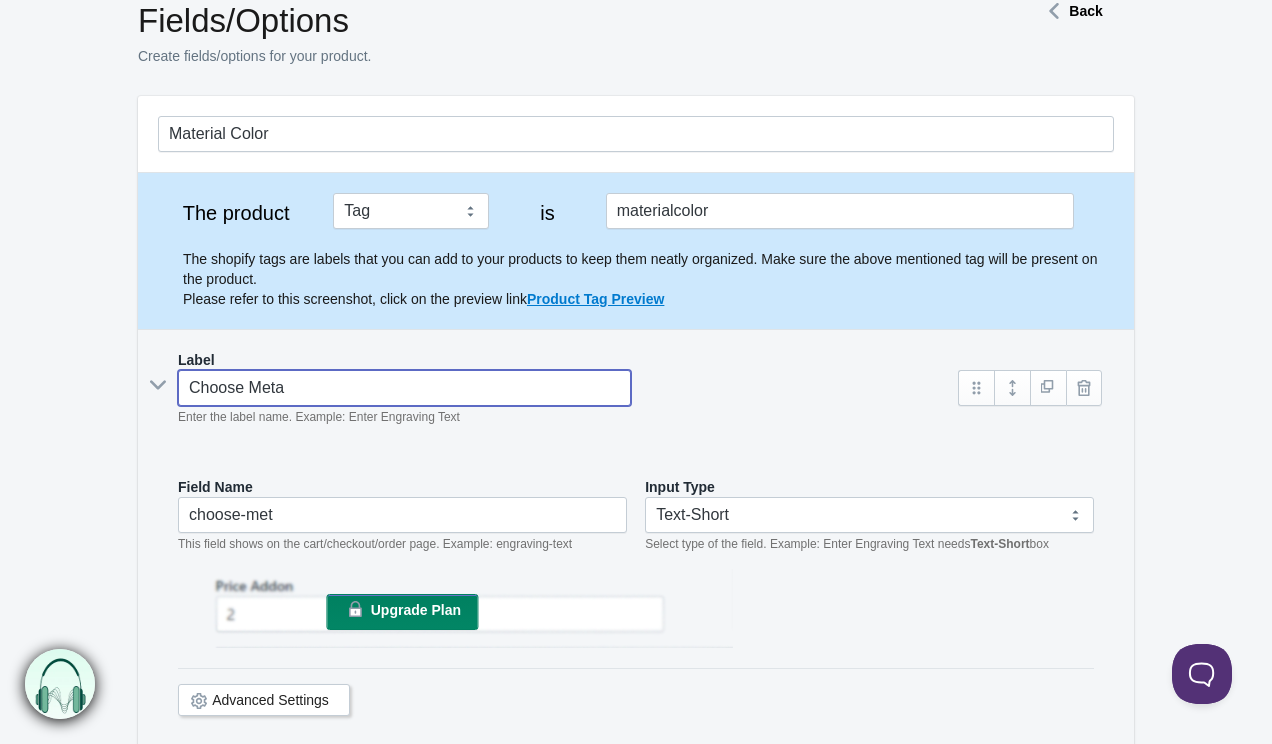type on "choose-meta" 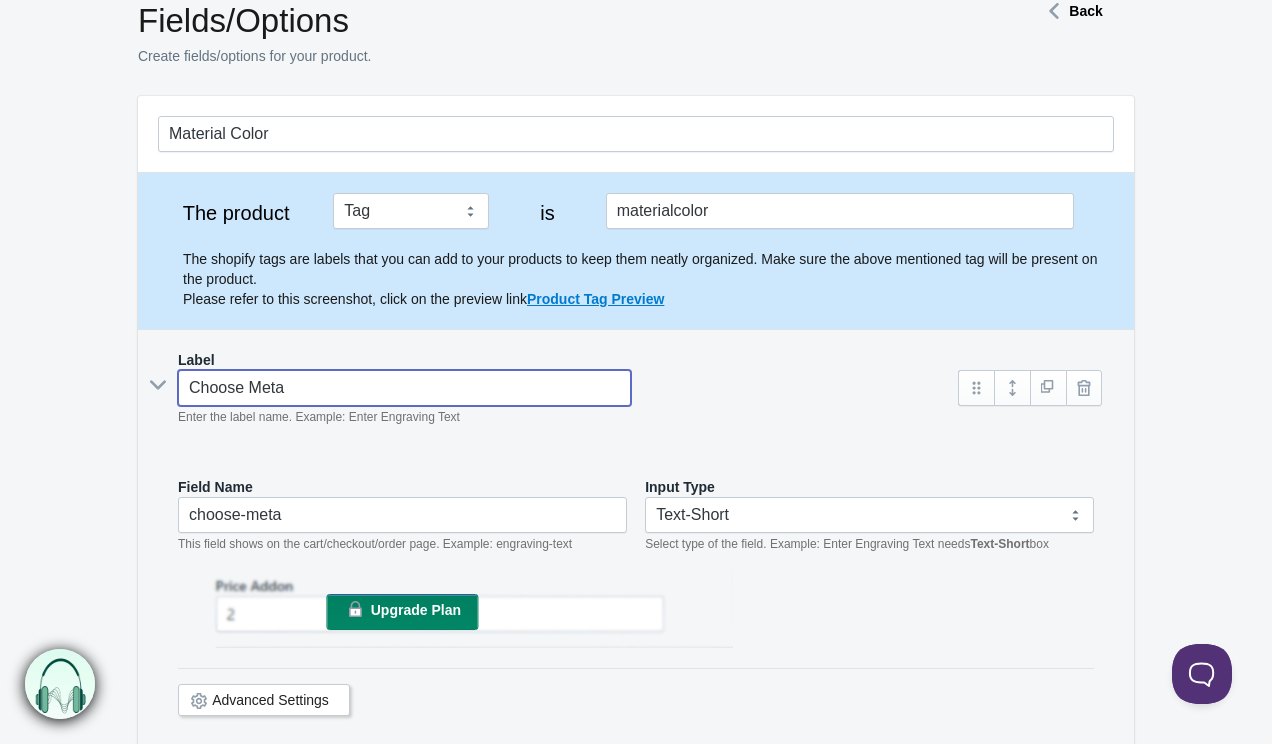type on "Choose Meta" 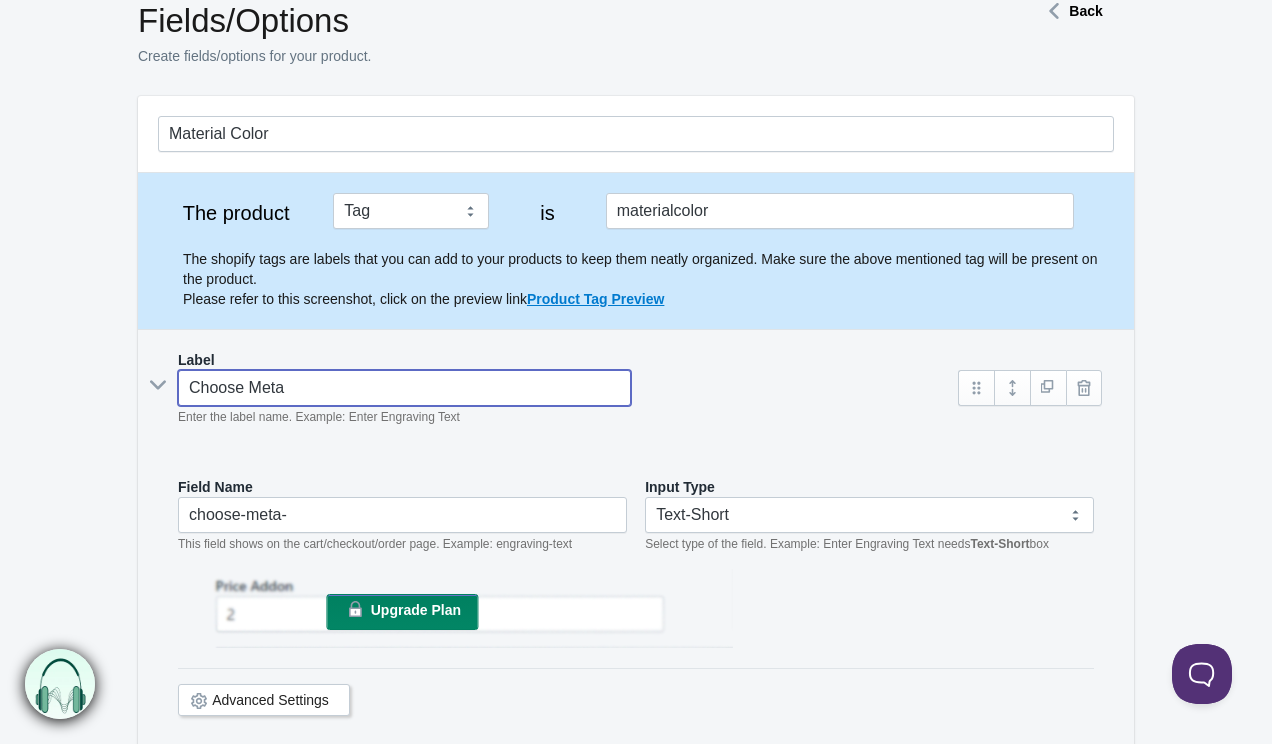 type on "Choose Meta" 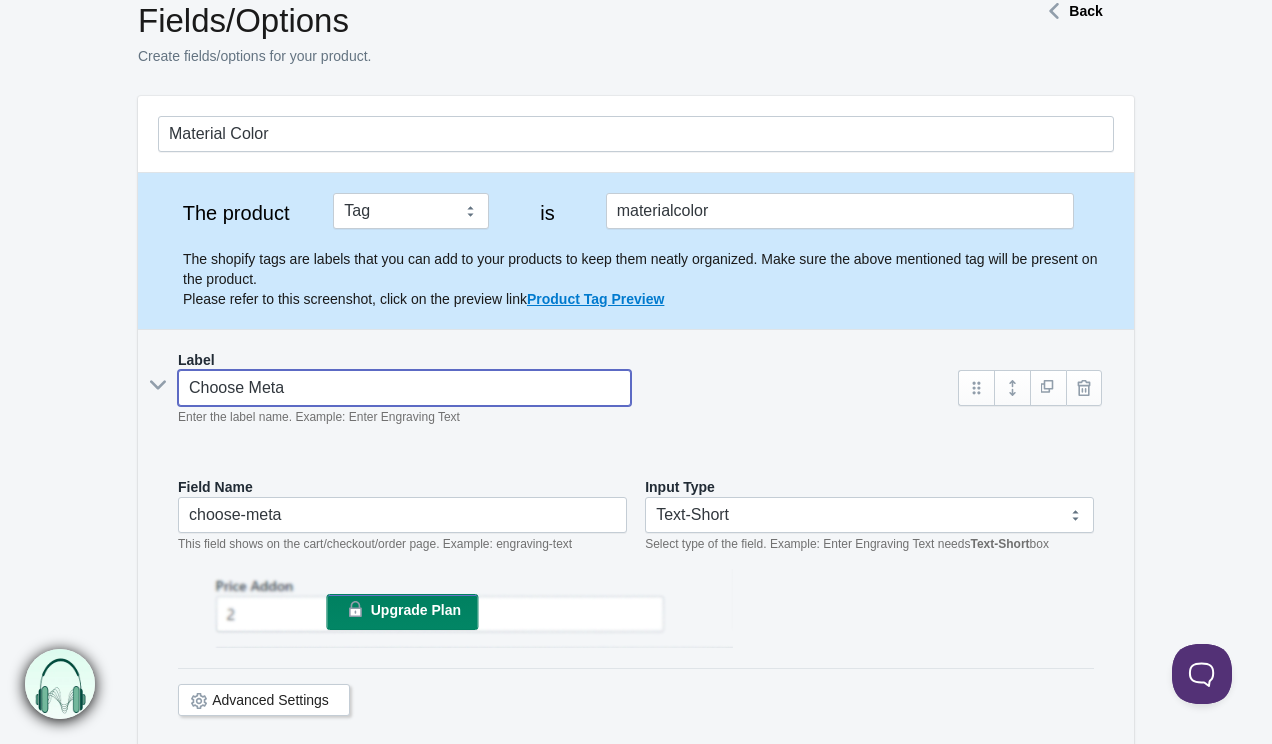 type on "Choose Metal" 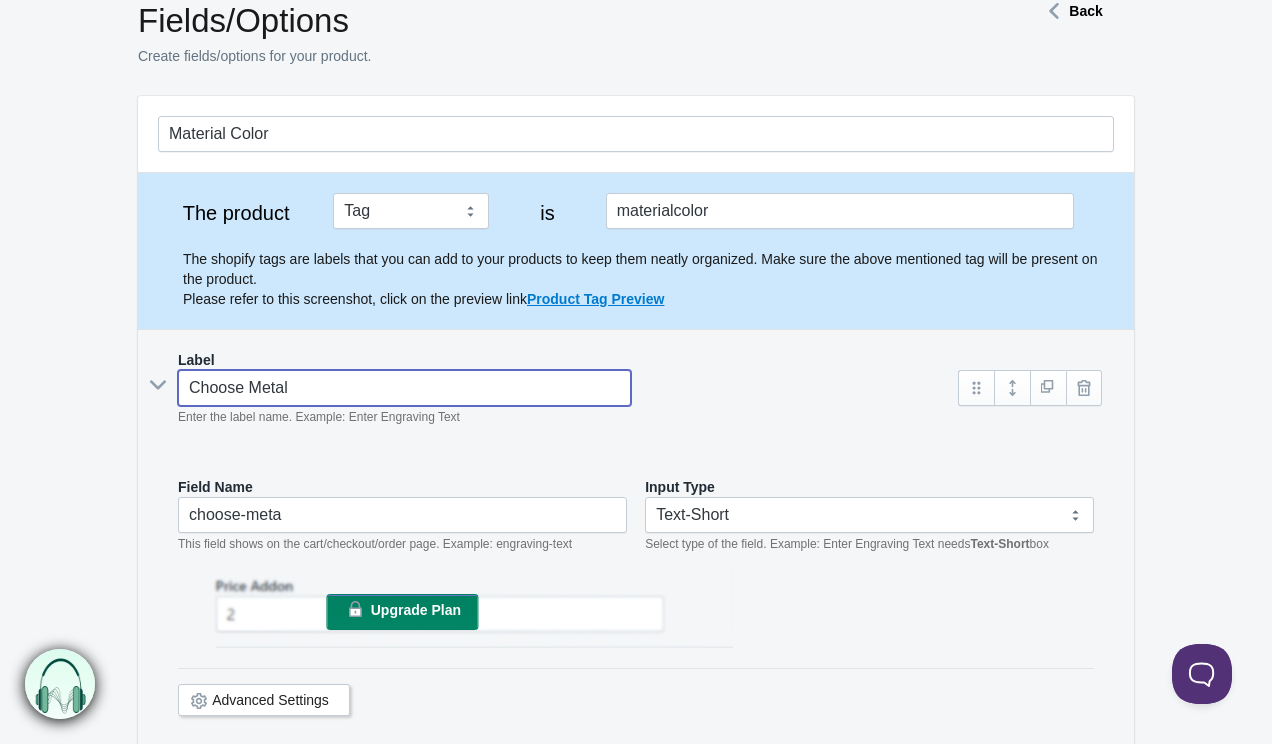 type on "choose-metal" 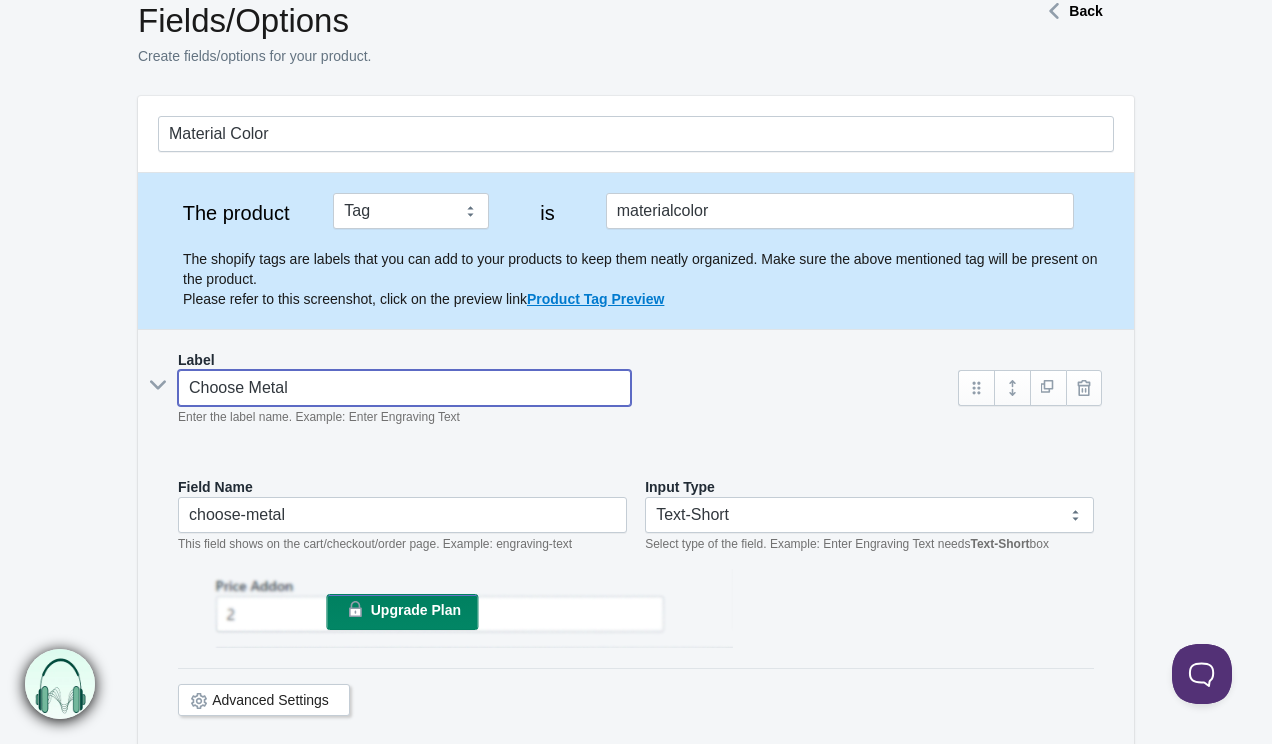 type on "Choose Metal" 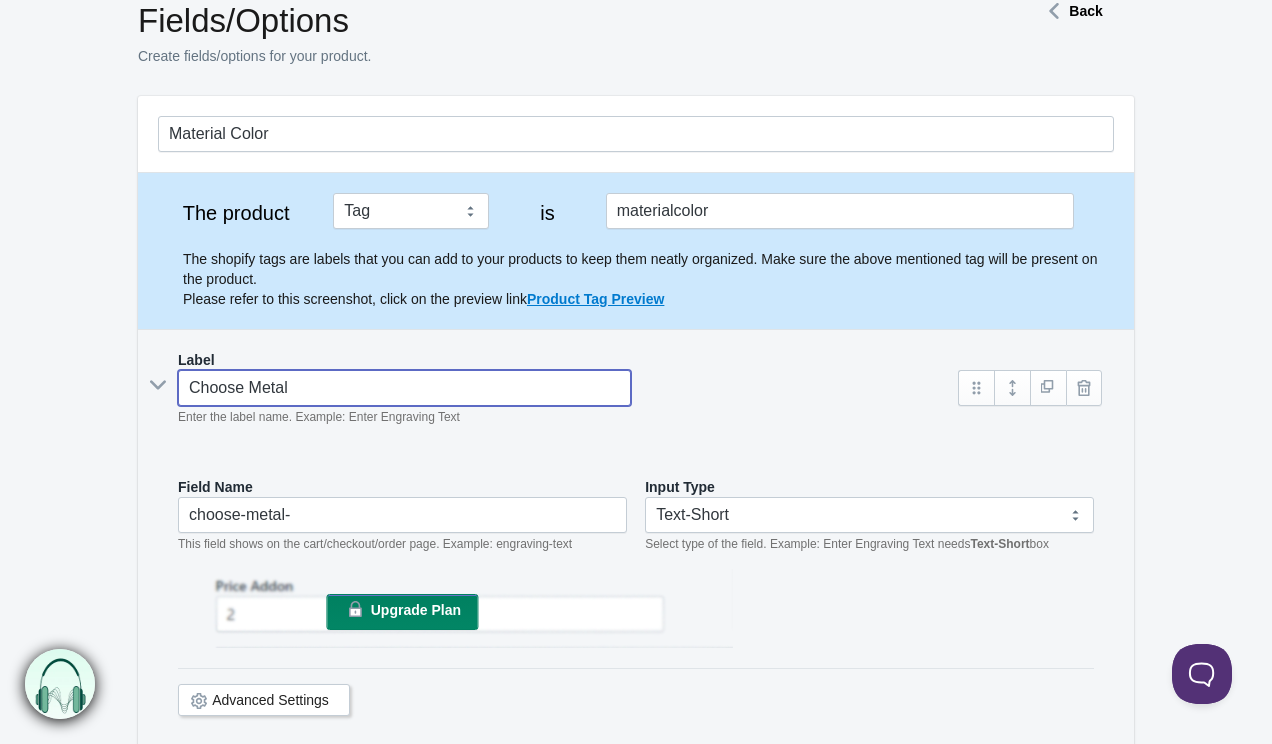 type on "Choose Metal C" 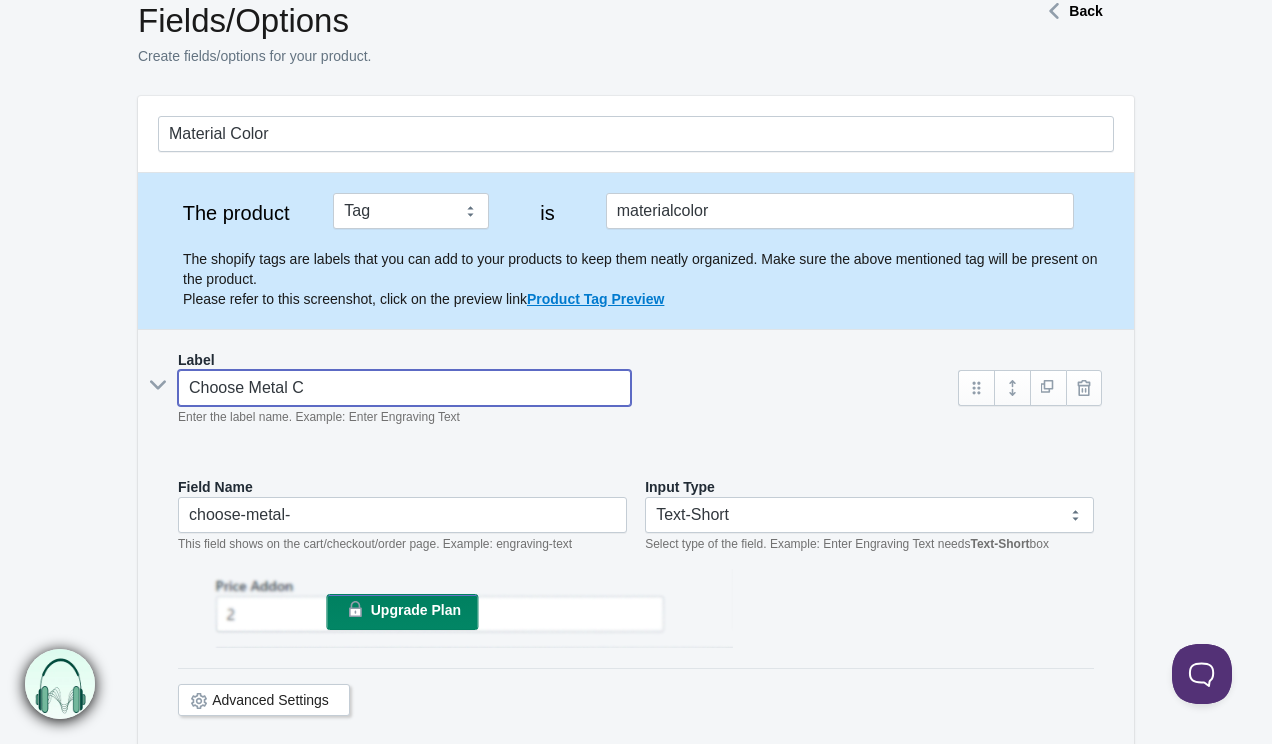 type on "choose-metal-c" 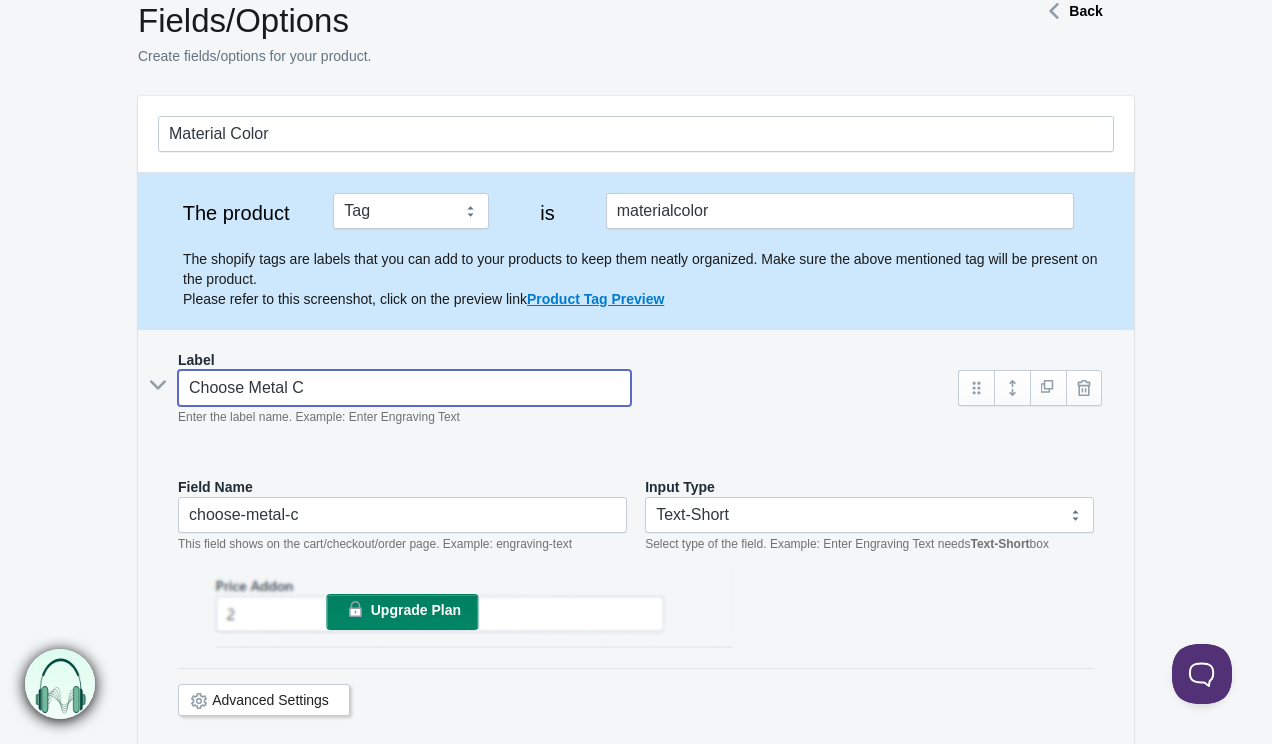 type on "Choose Metal Co" 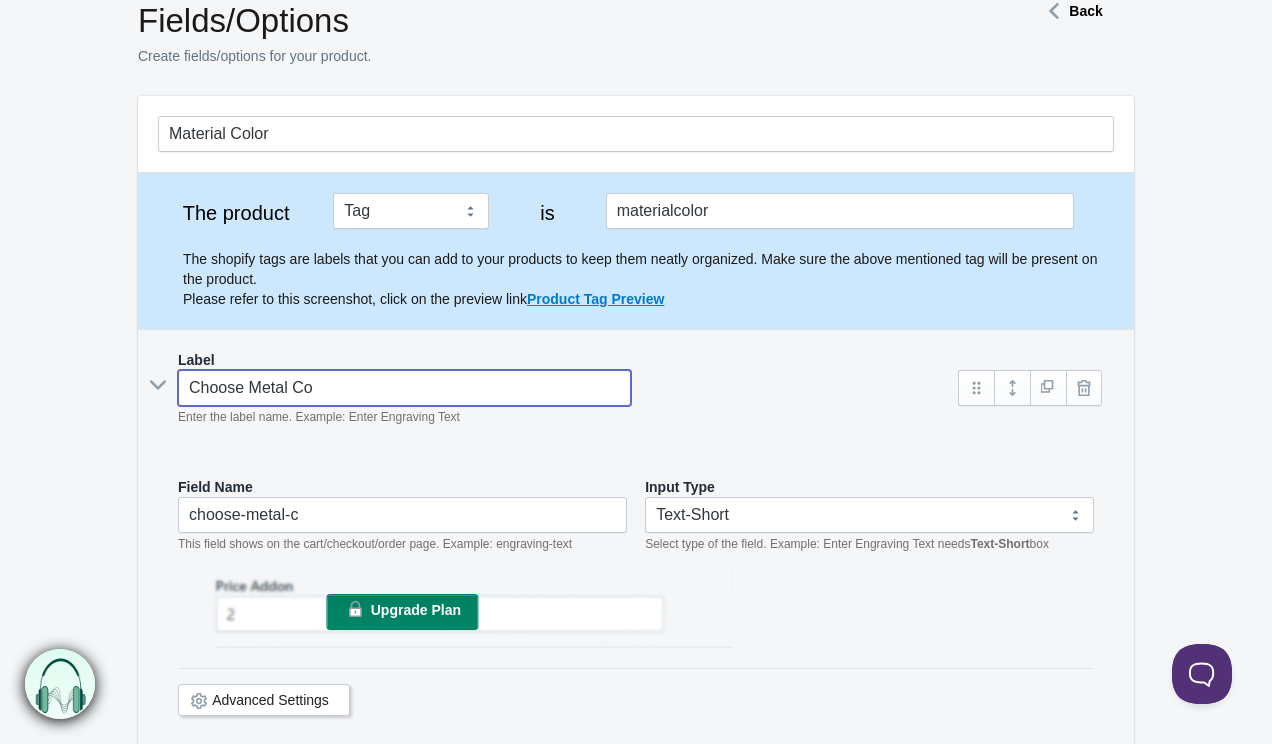 type on "choose-metal-co" 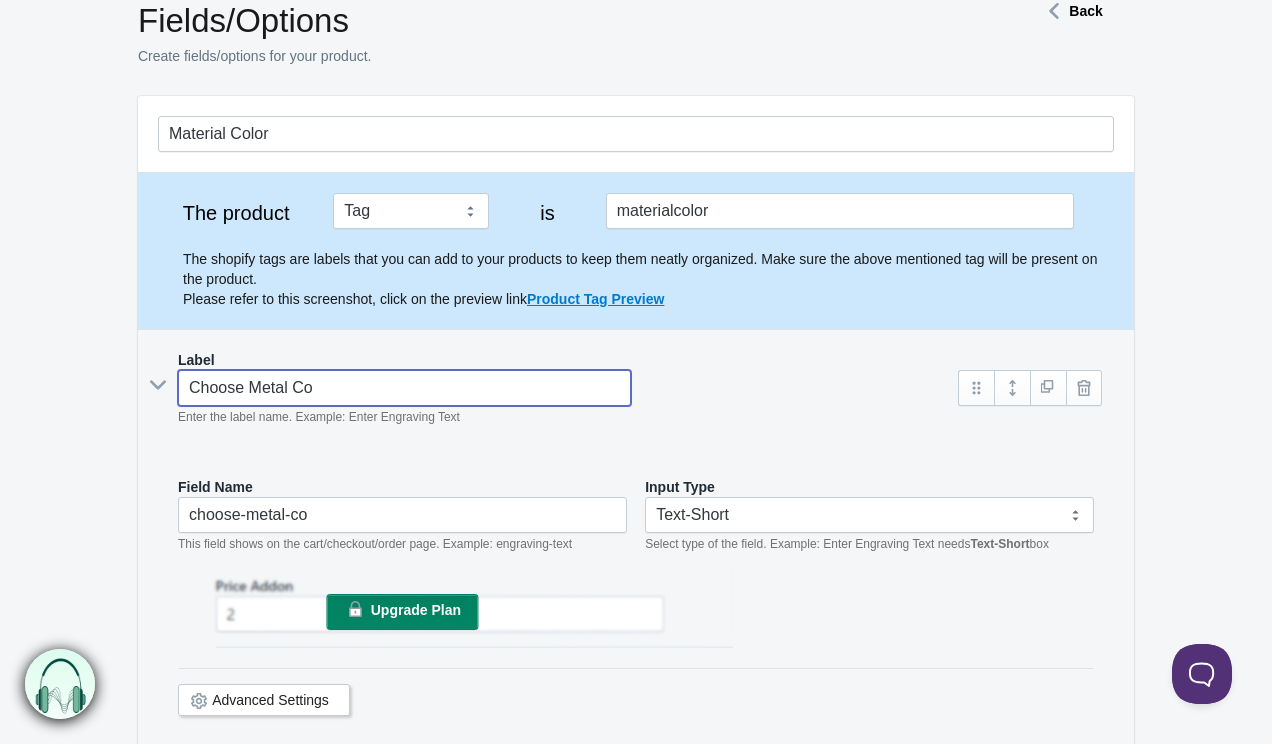 type on "Choose Metal Col" 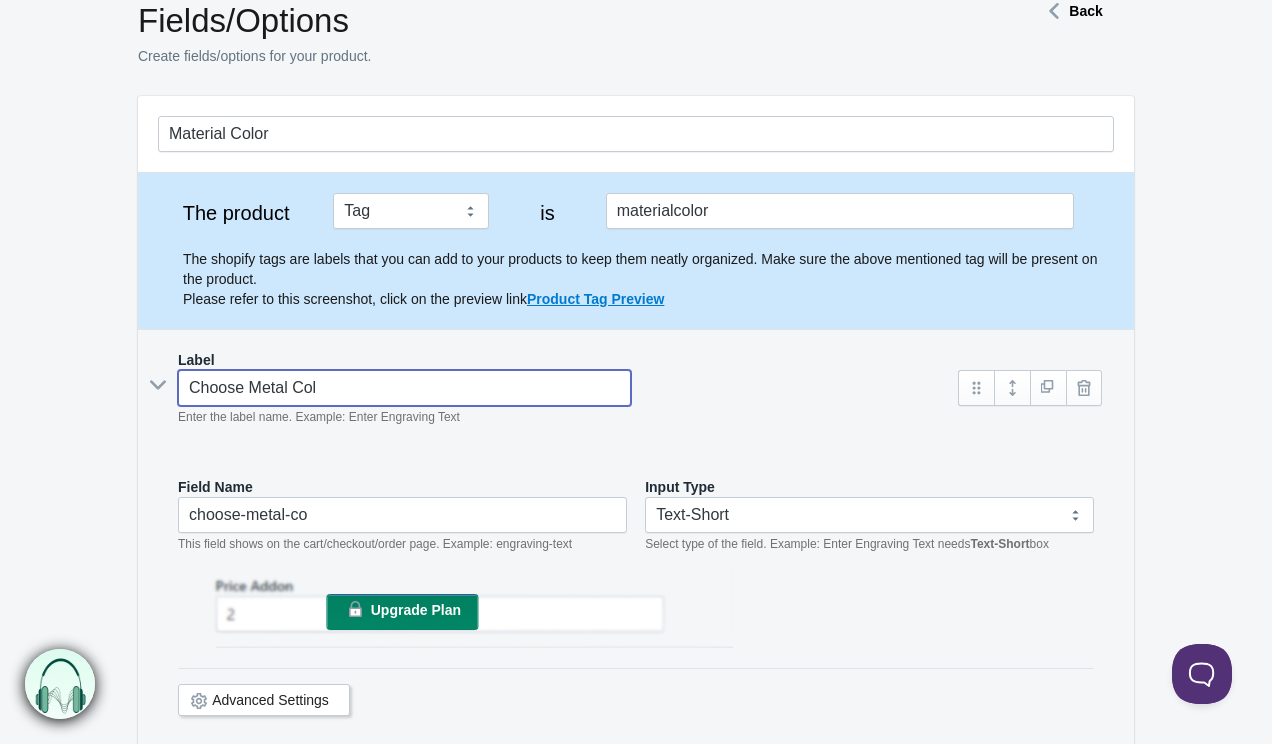 type on "choose-metal-col" 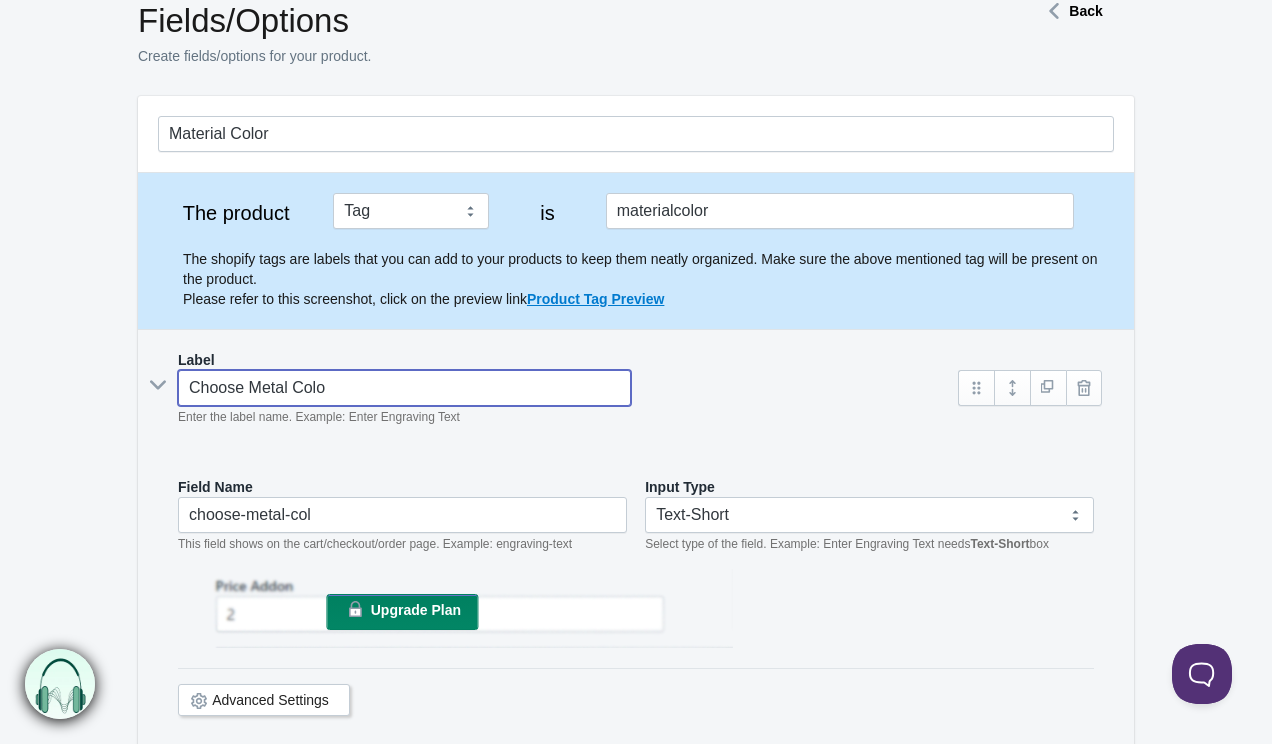 type on "Choose Metal Color" 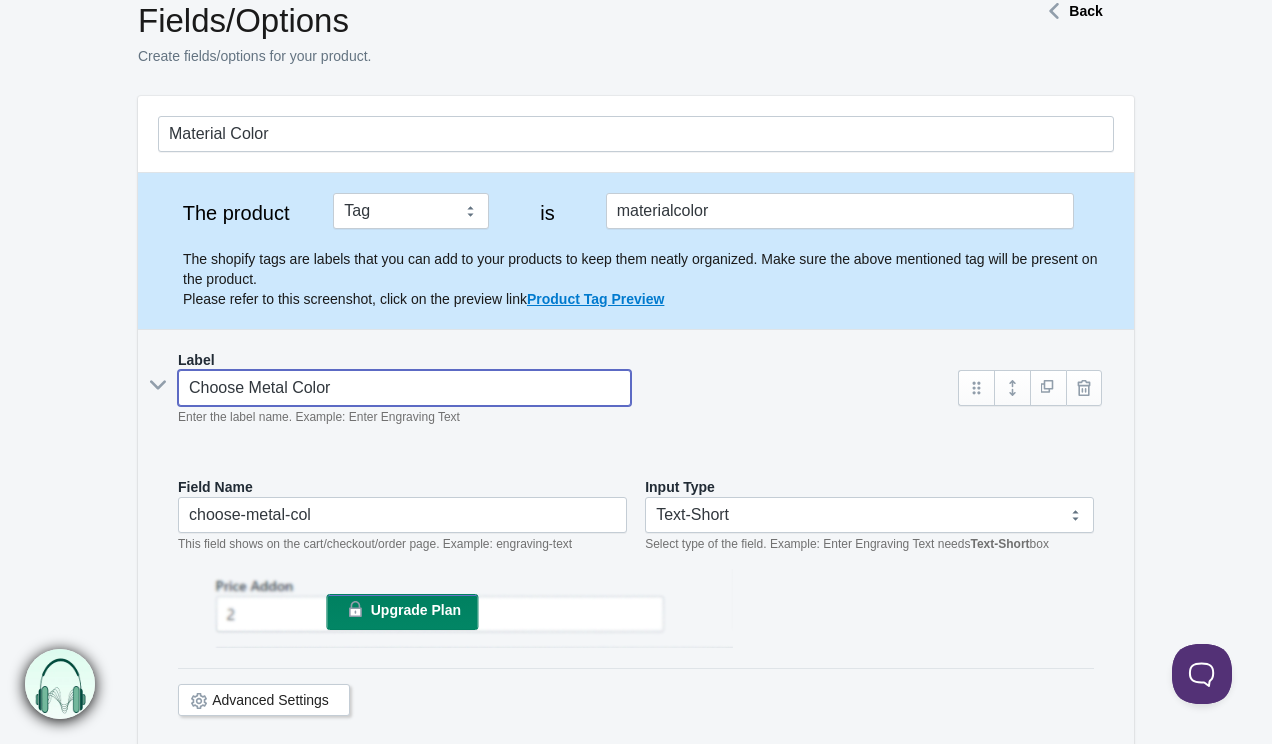 type on "choose-metal-color" 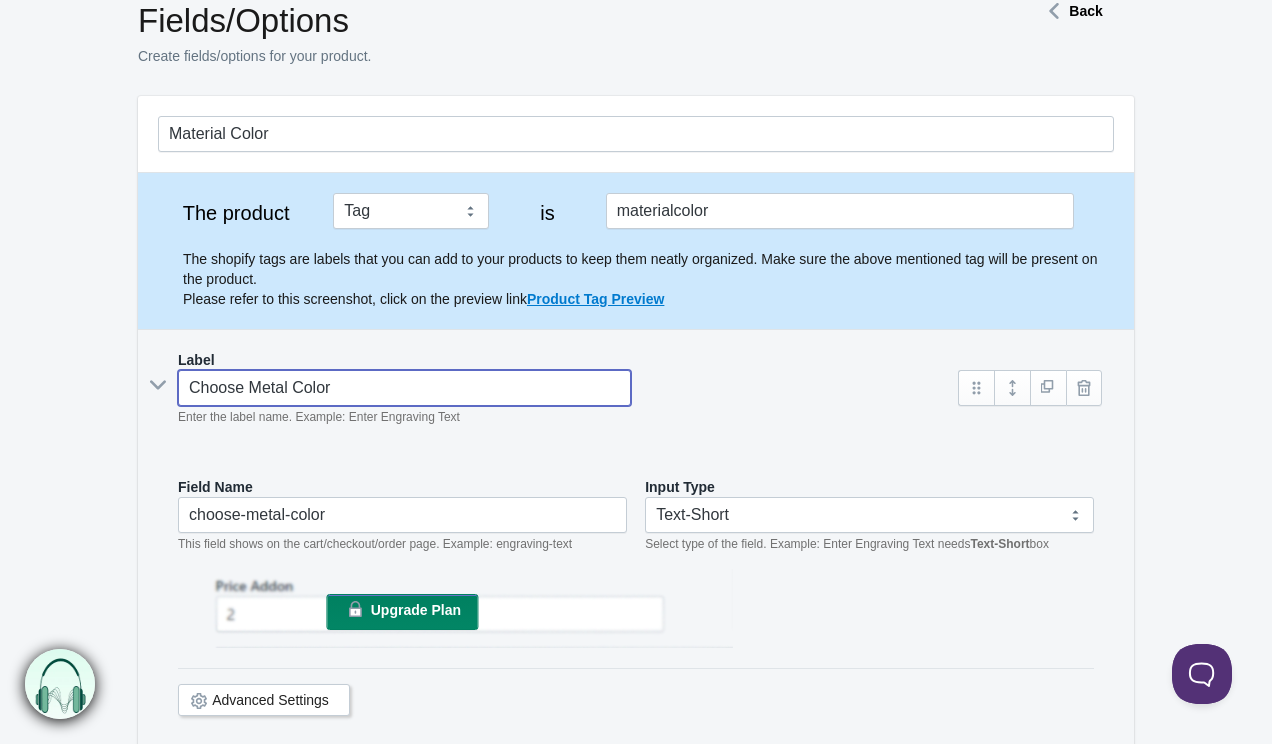 type on "Choose Metal Color" 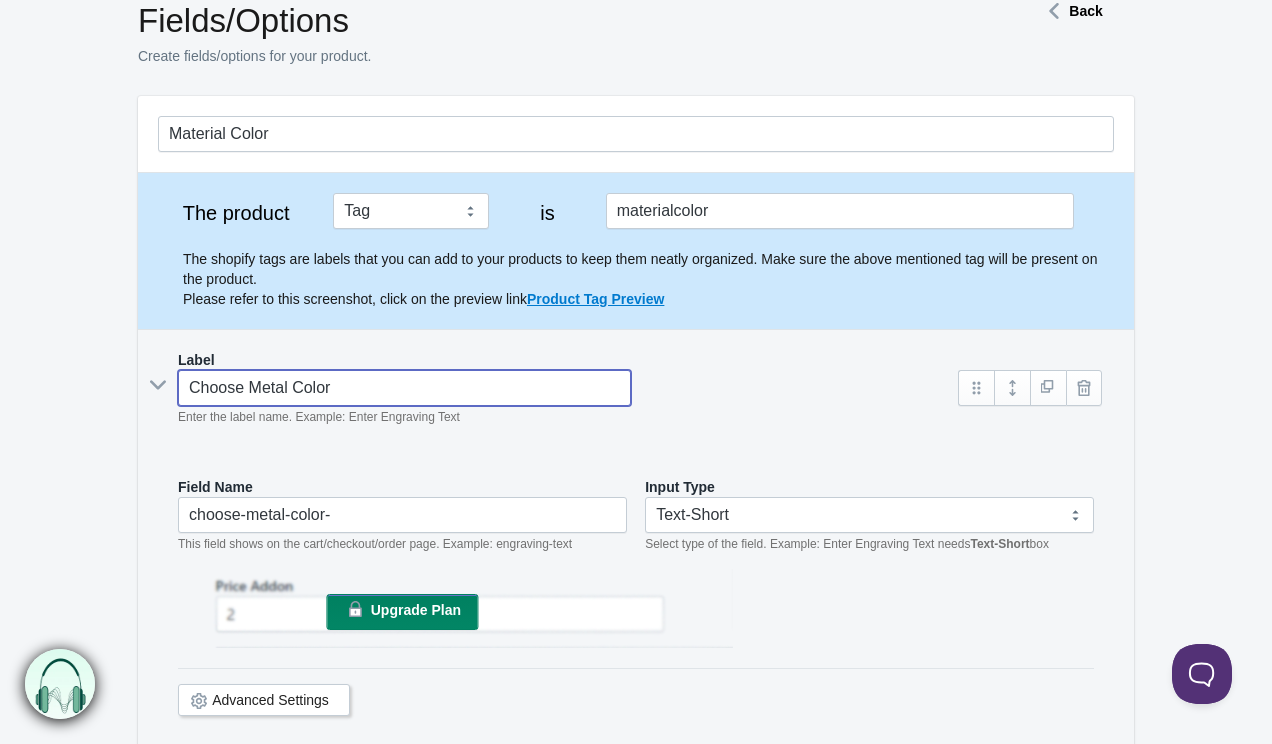type on "Choose Metal Color" 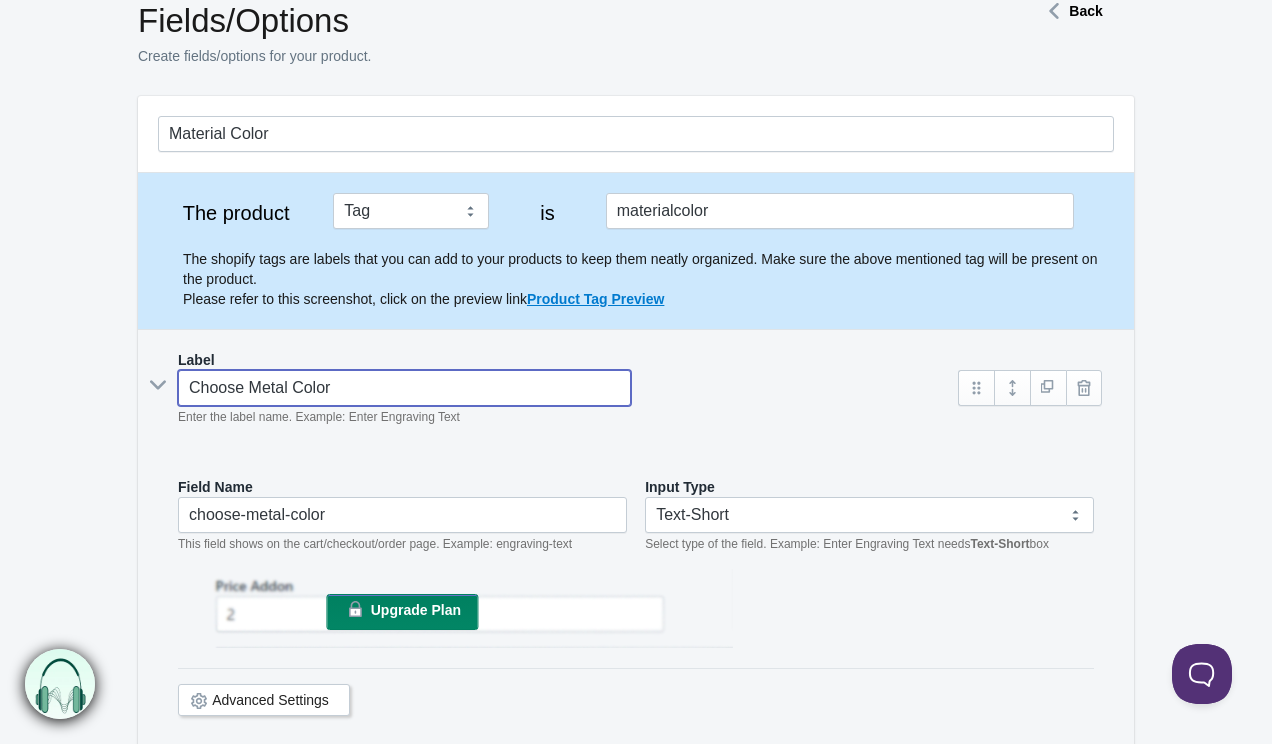 click on "Choose Metal Color" at bounding box center [404, 388] 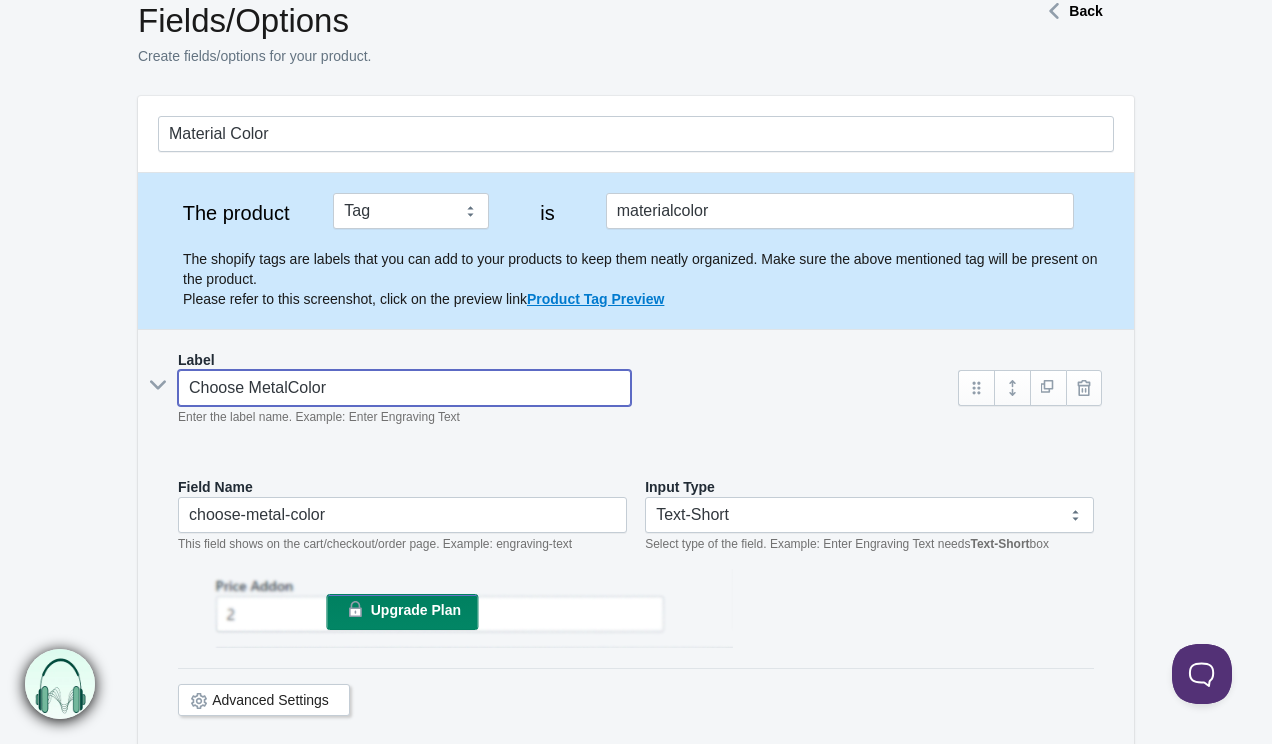 type on "choose-metalcolor" 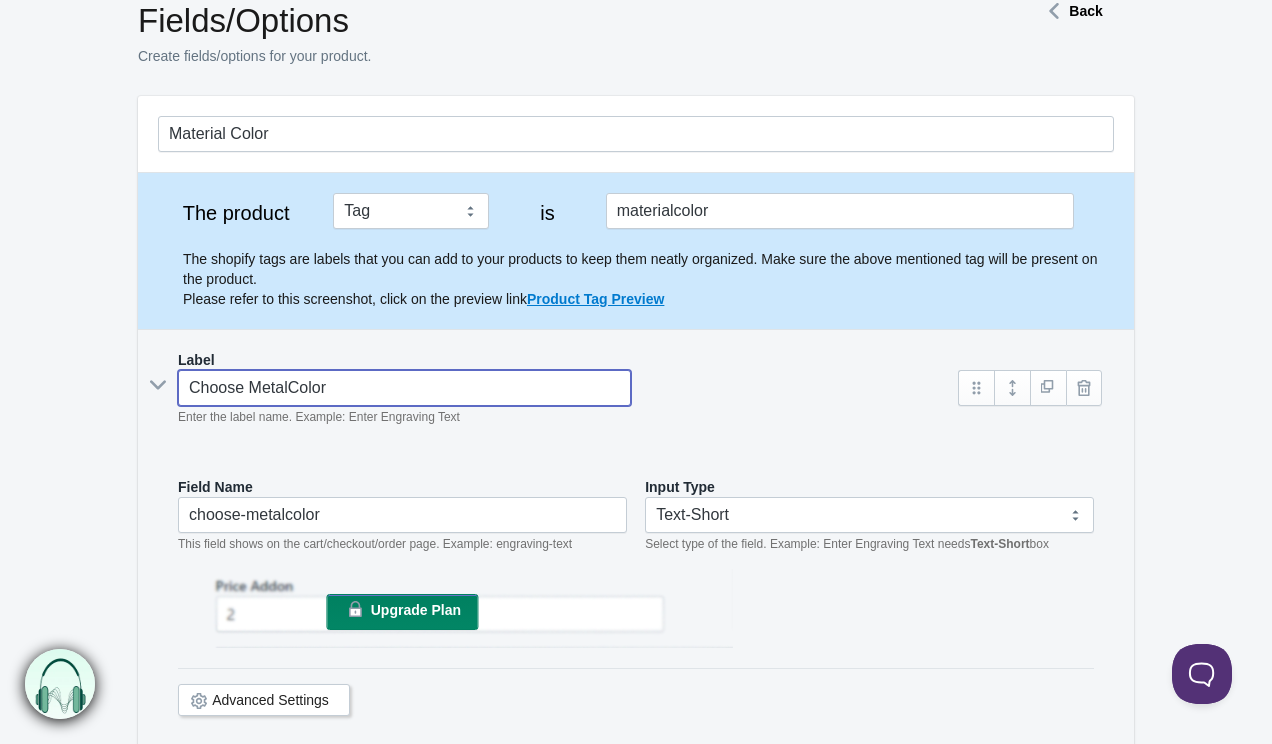type on "Choose MetaColor" 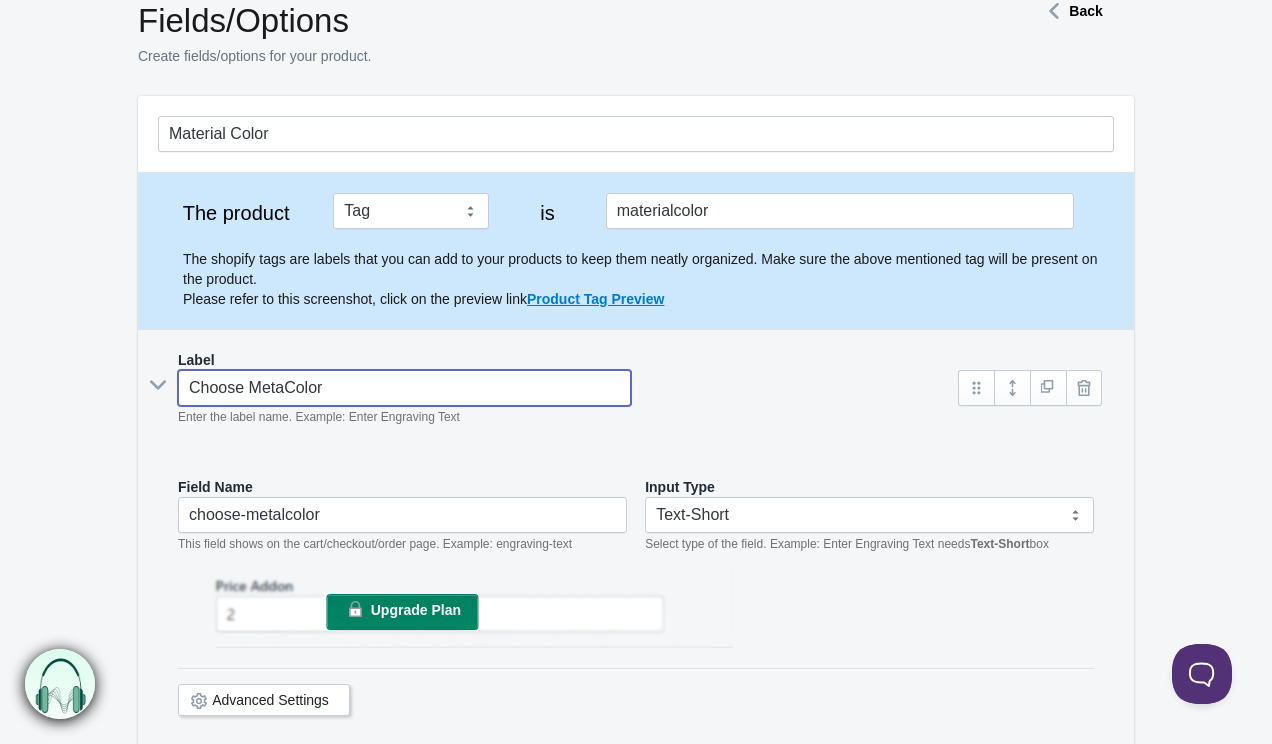 type on "choose-metacolor" 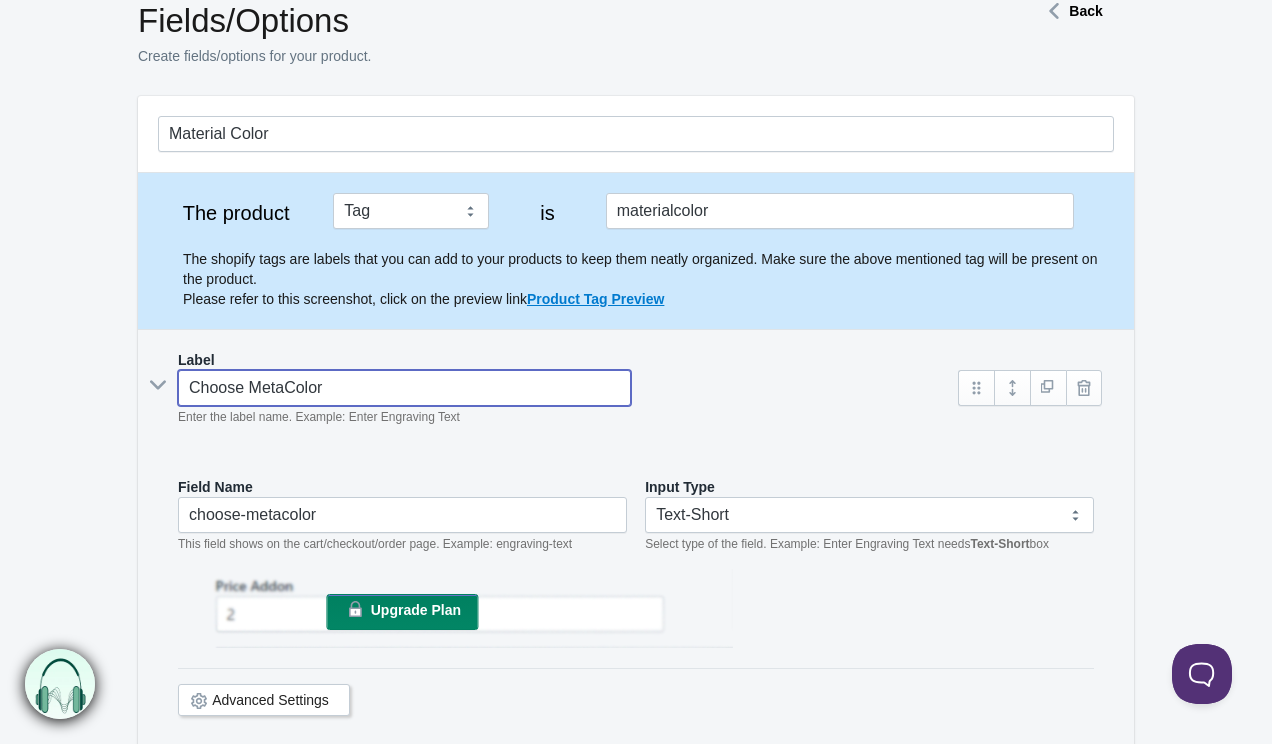 type on "Choose MetColor" 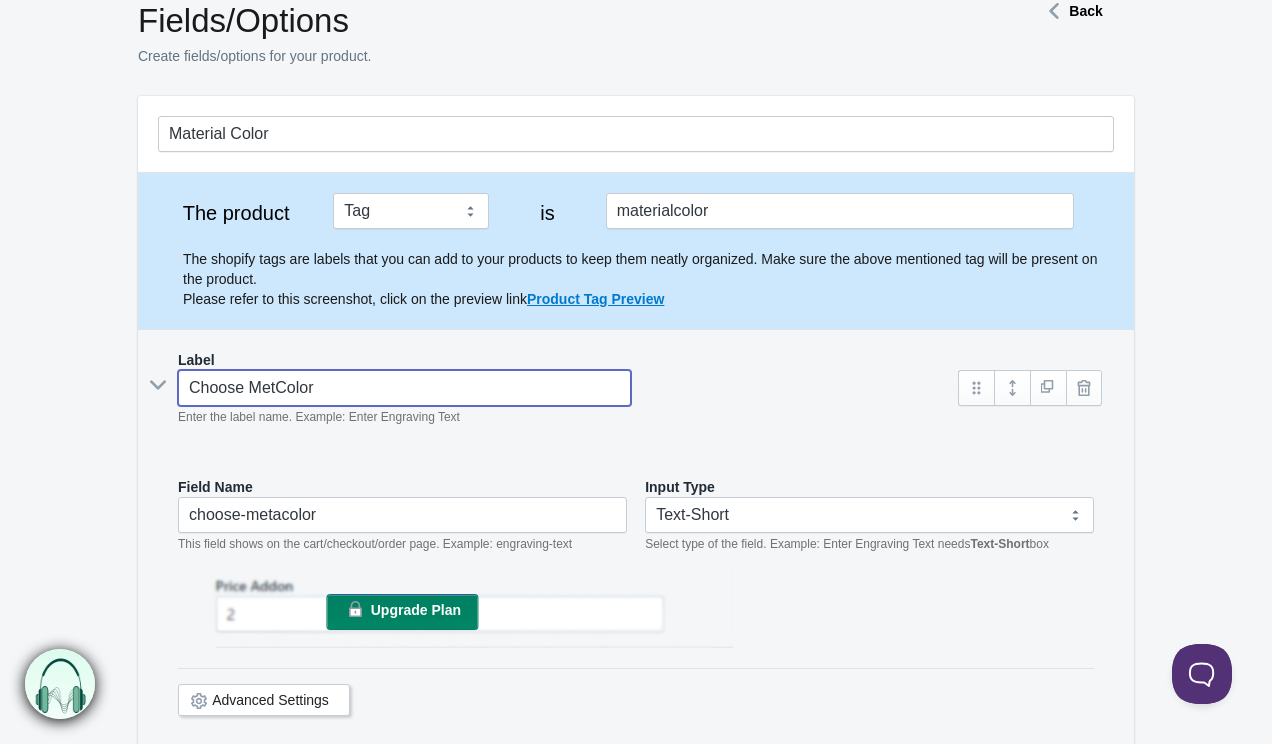 type on "choose-metcolor" 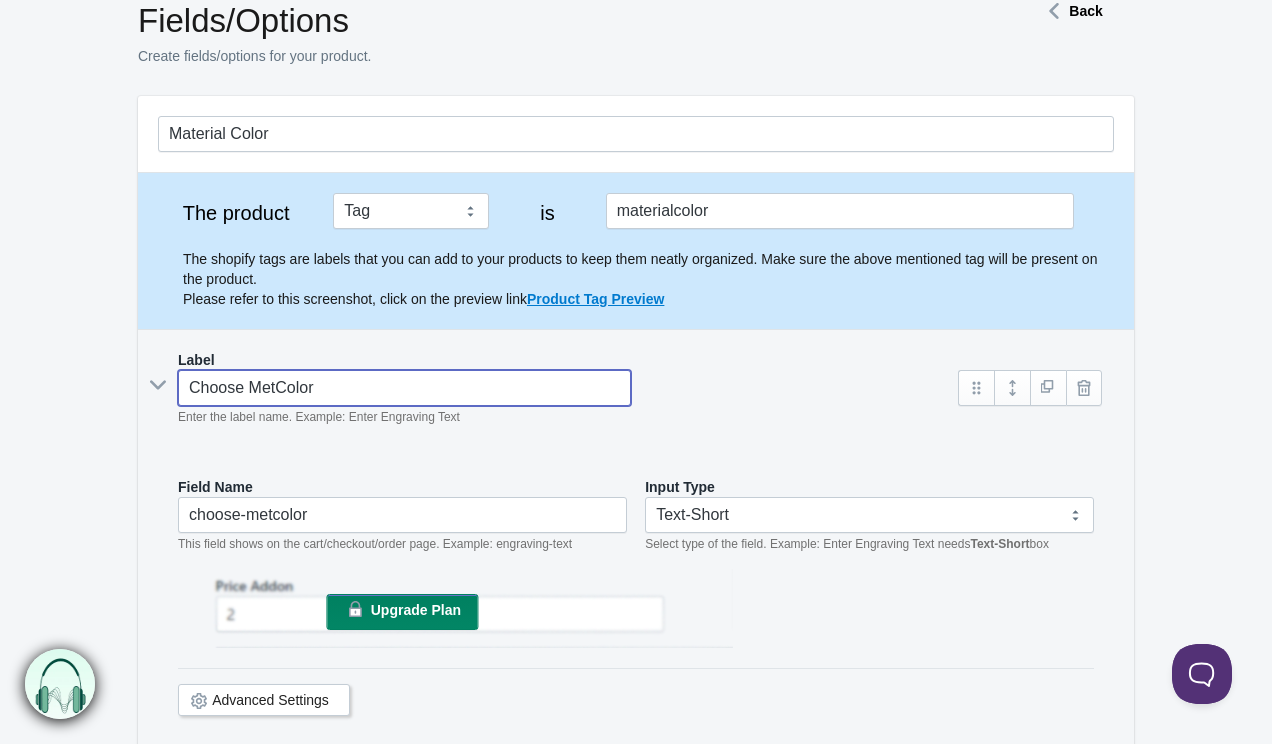 type on "Choose MeColor" 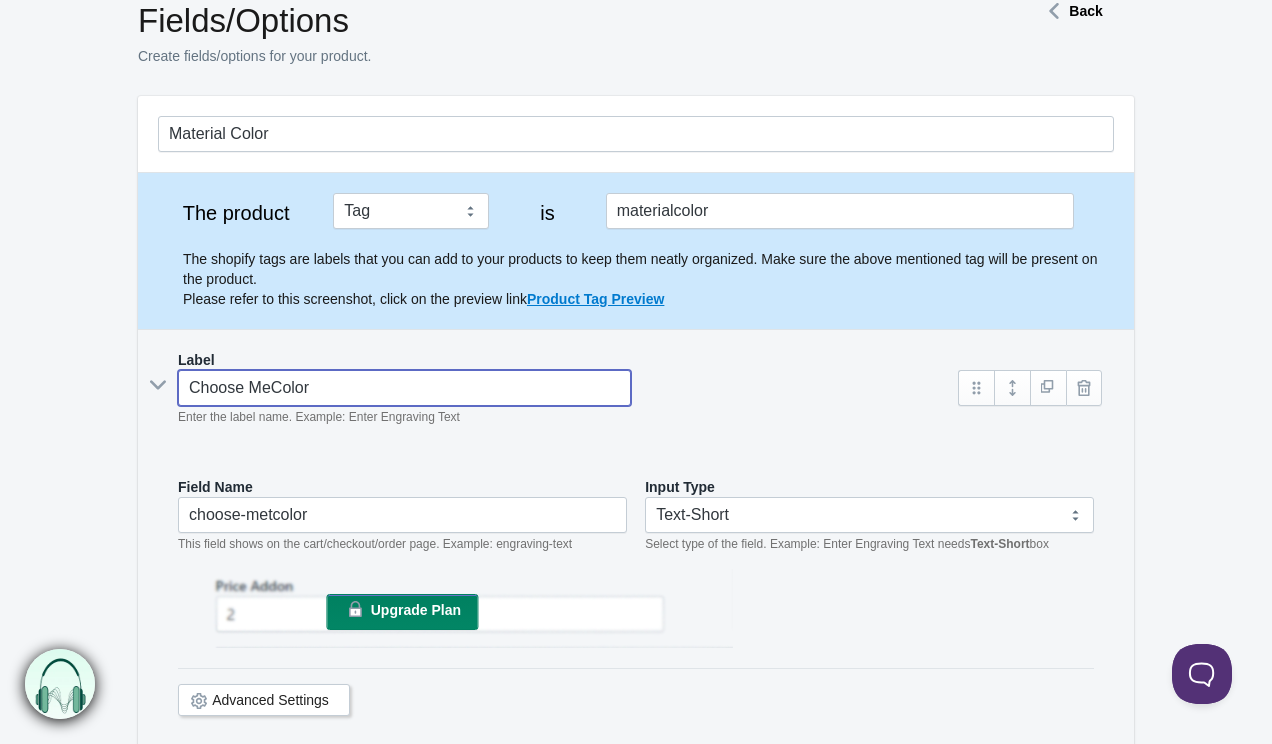 type on "choose-mecolor" 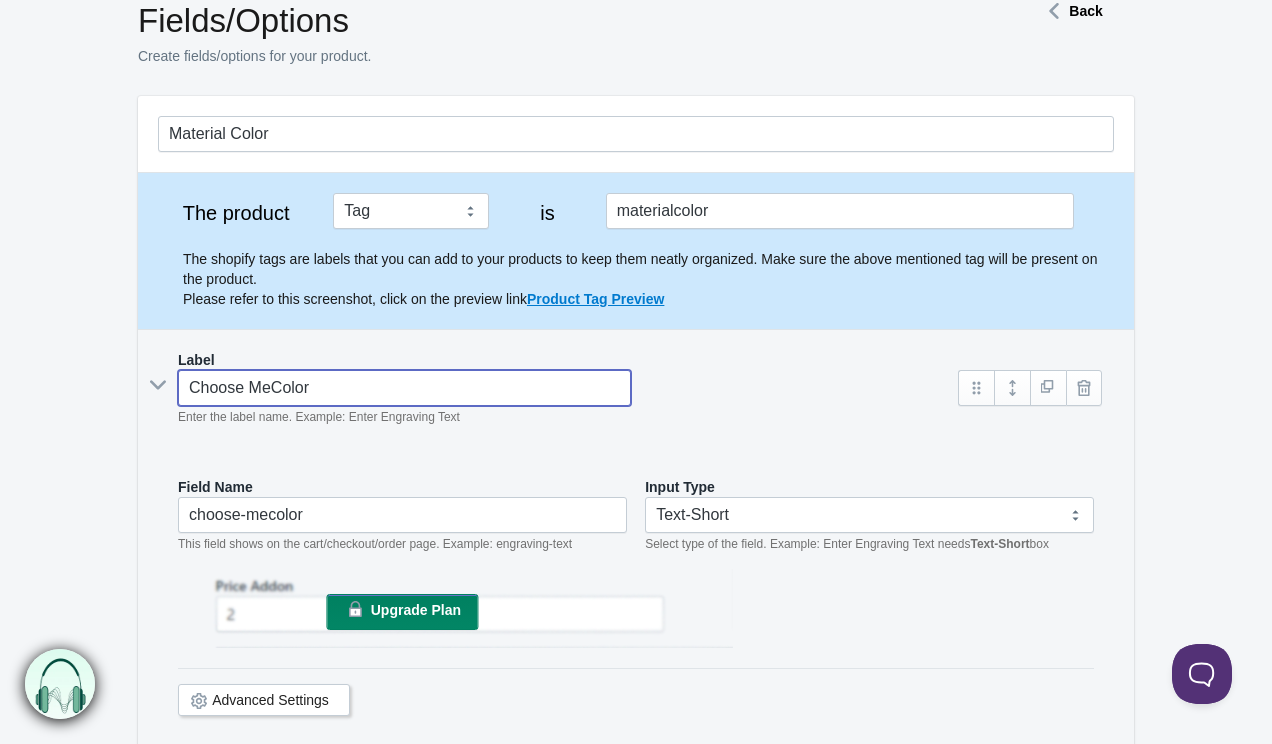 type on "Choose MColor" 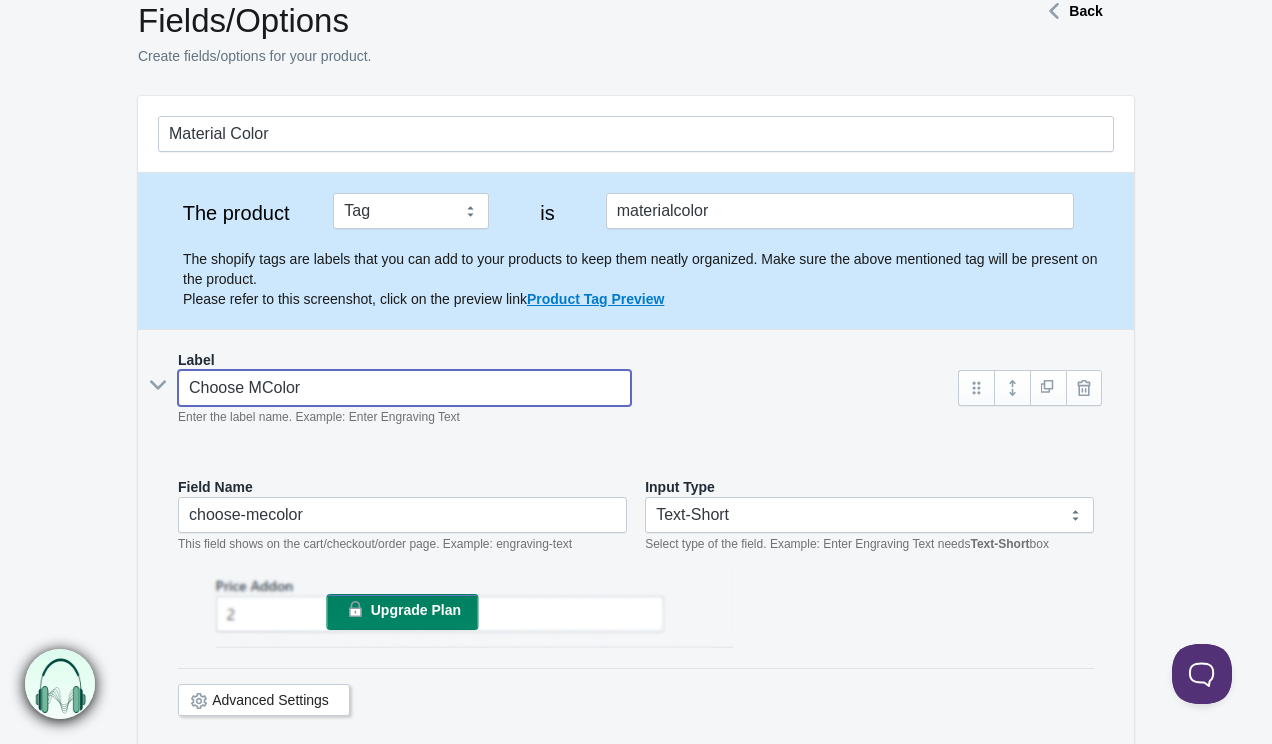 type on "choose-mcolor" 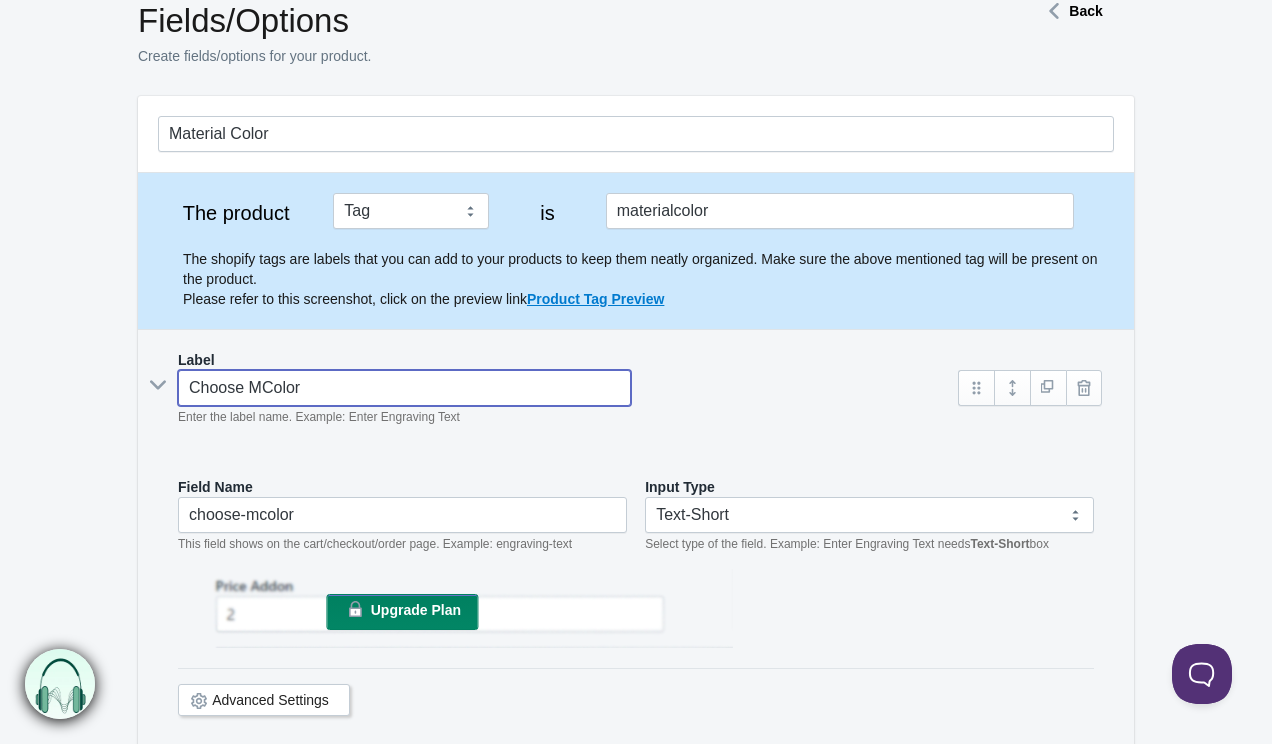 type on "Choose Color" 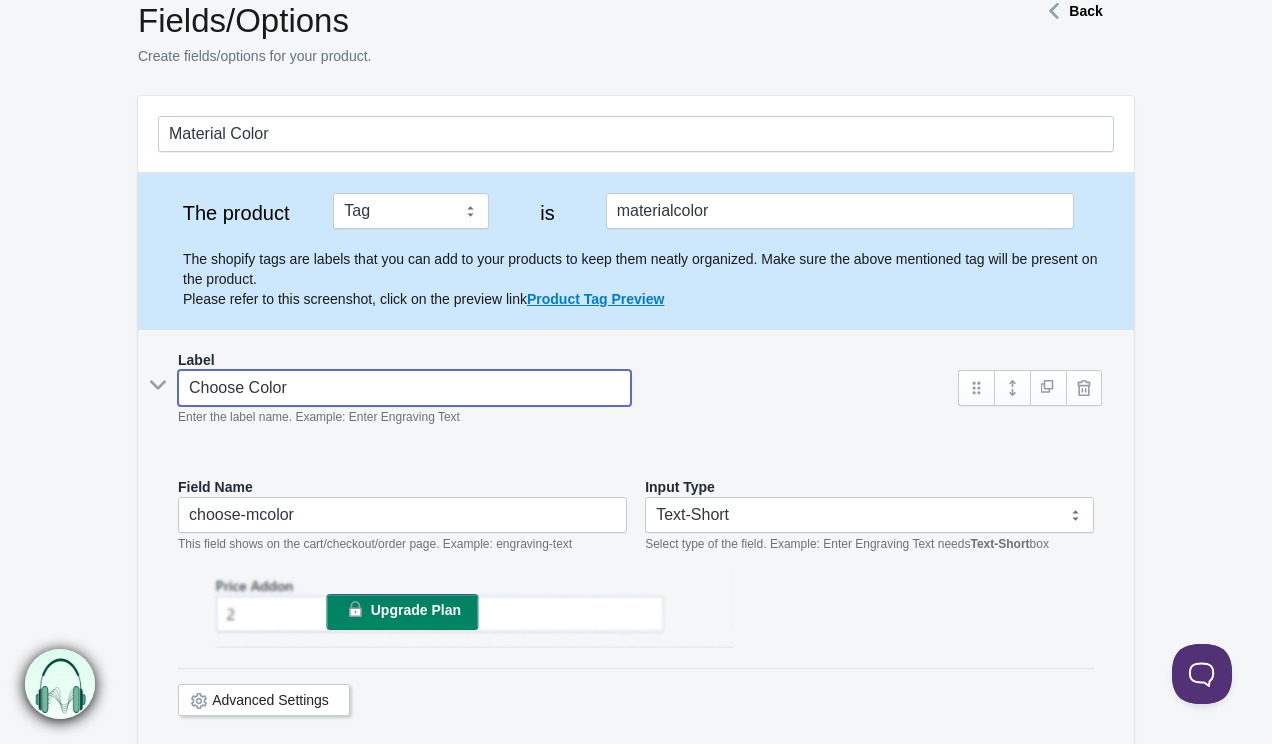 type on "choose-color" 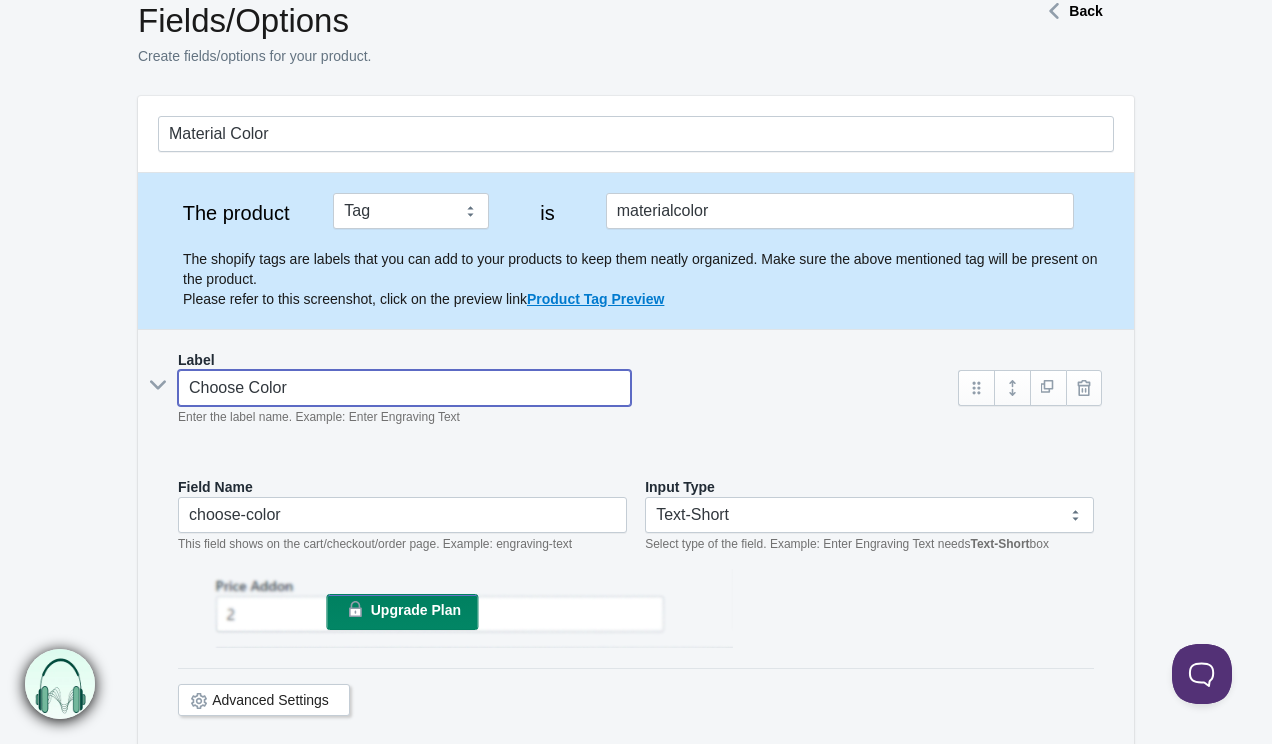 type on "Choose MColor" 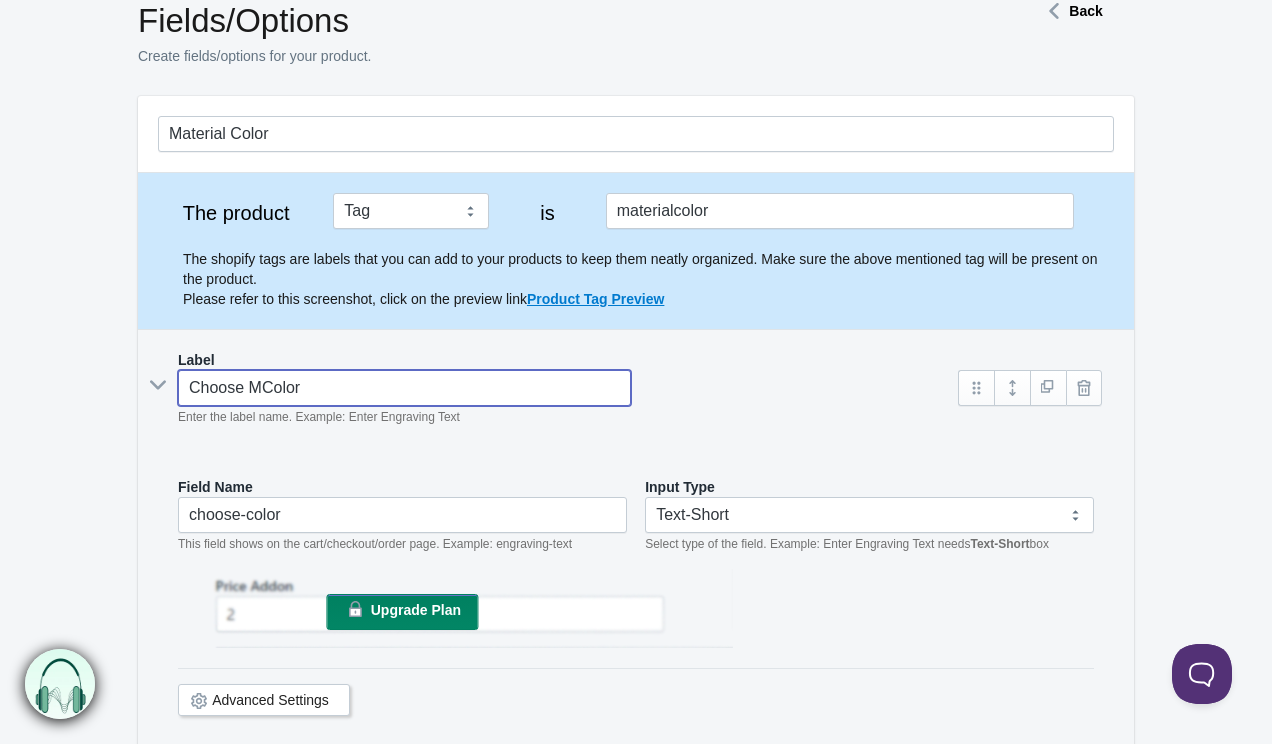 type on "choose-mcolor" 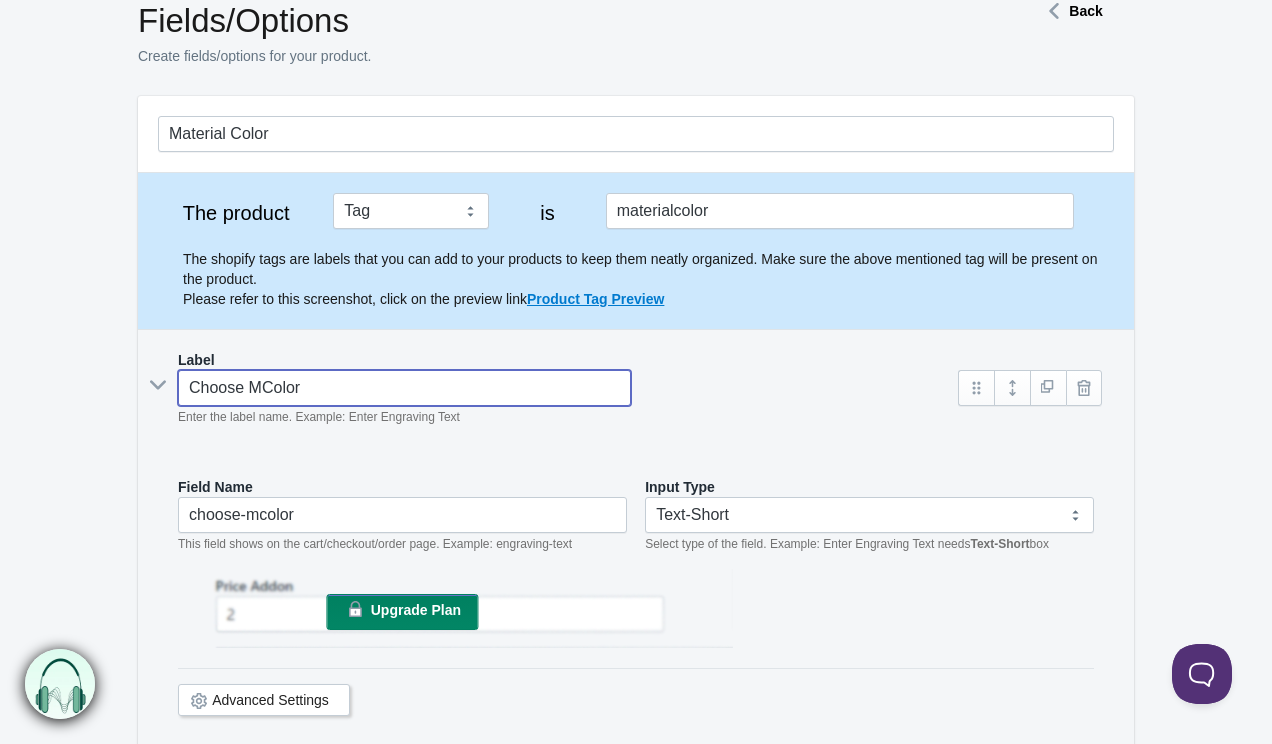 type on "Choose MaColor" 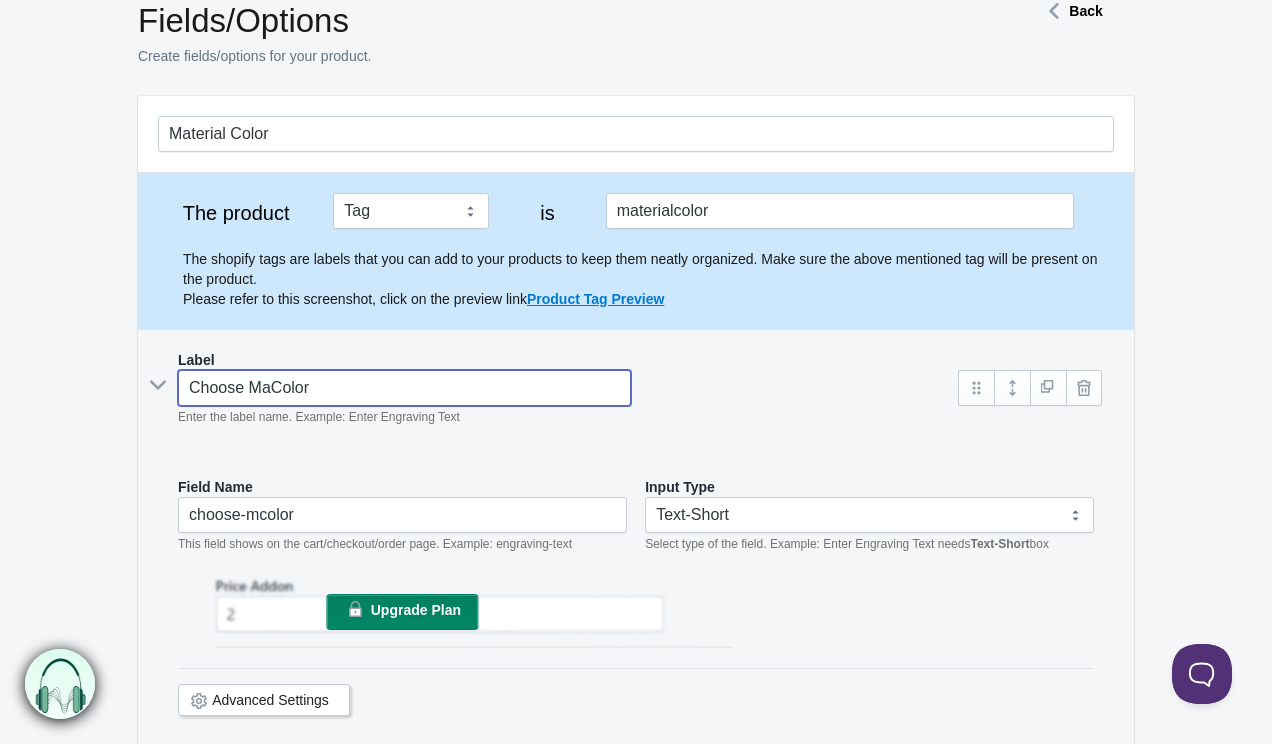 type on "choose-macolor" 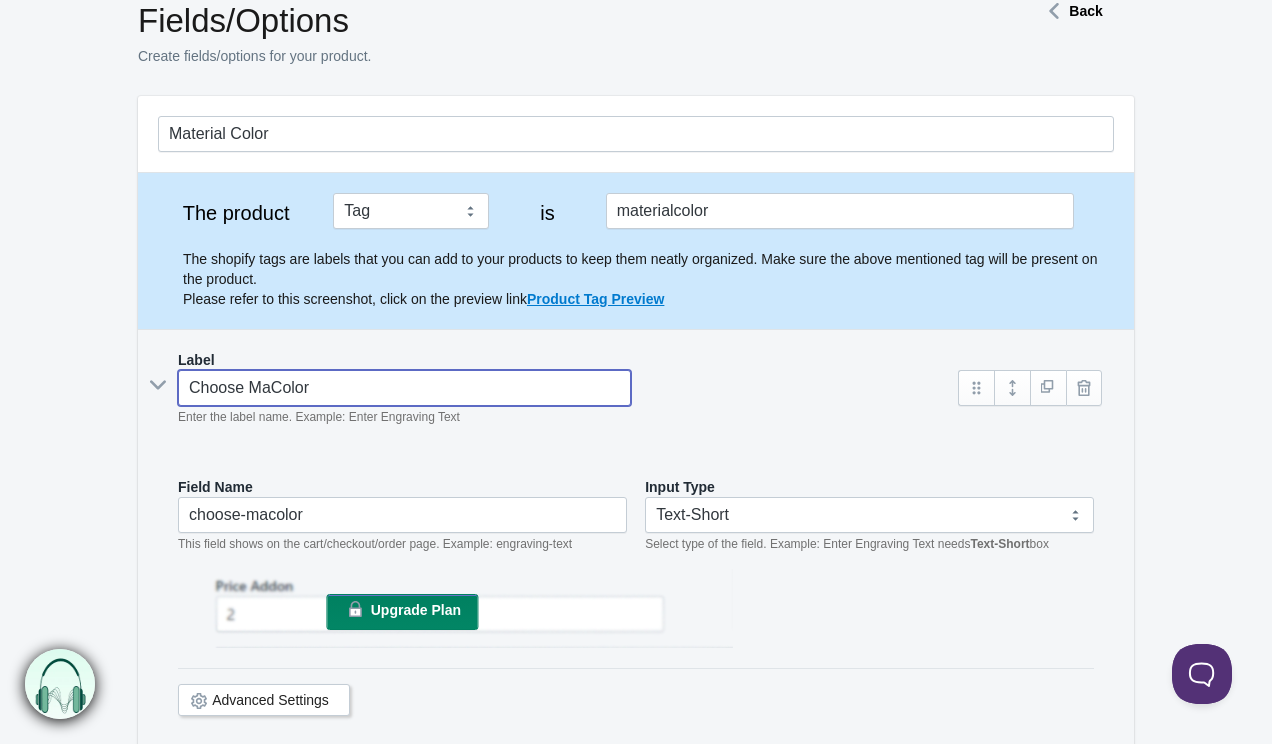 type on "Choose MatColor" 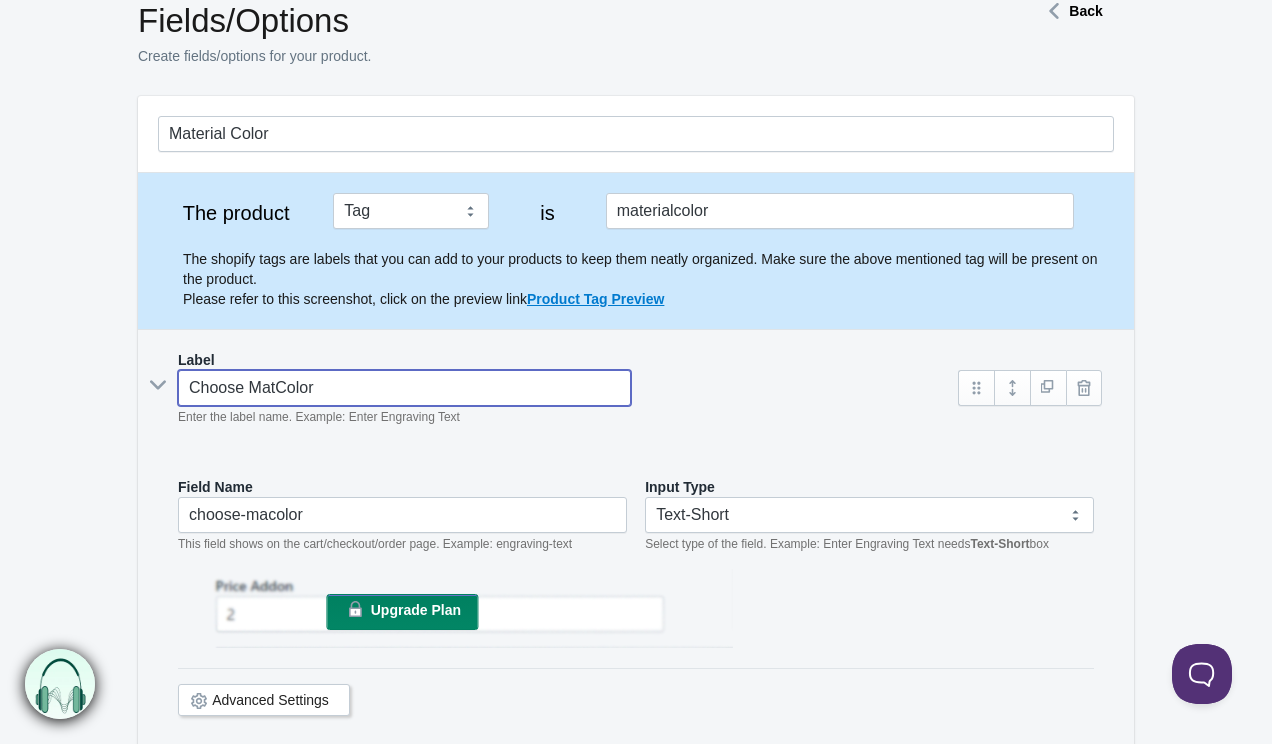 type on "choose-matcolor" 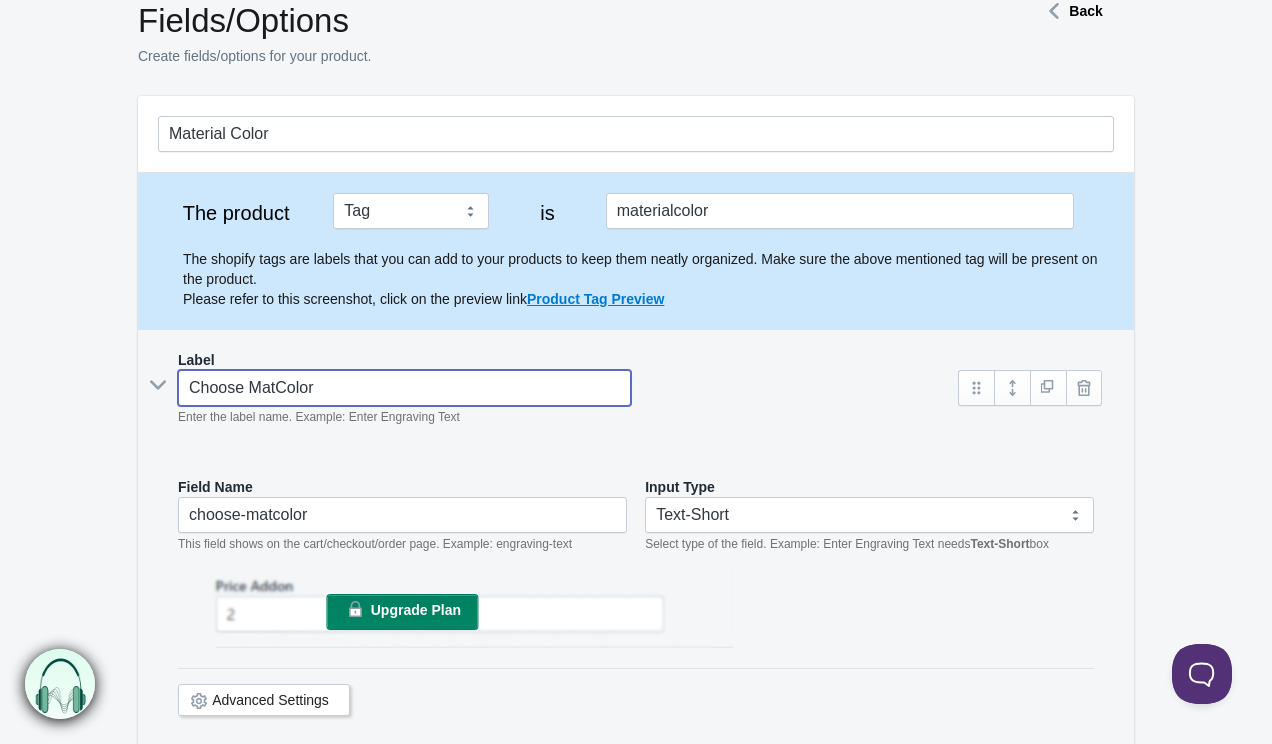 type on "Choose MateColor" 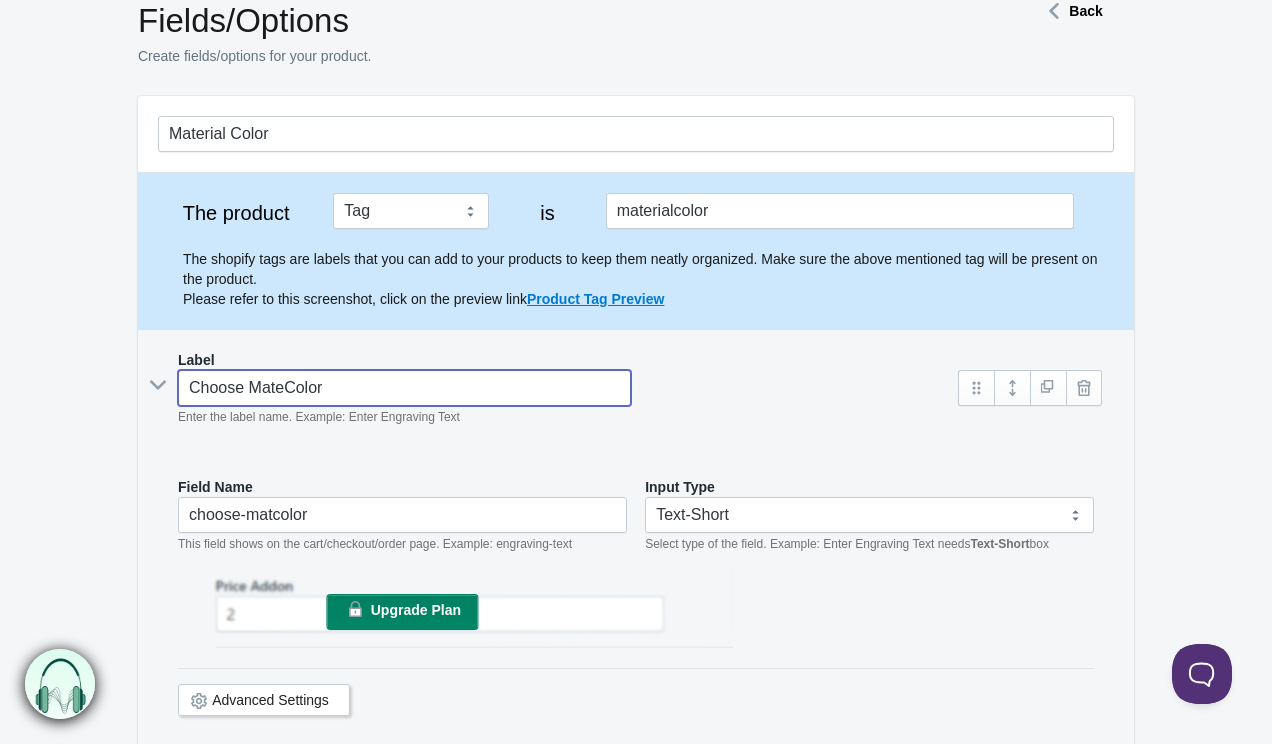 type on "choose-matecolor" 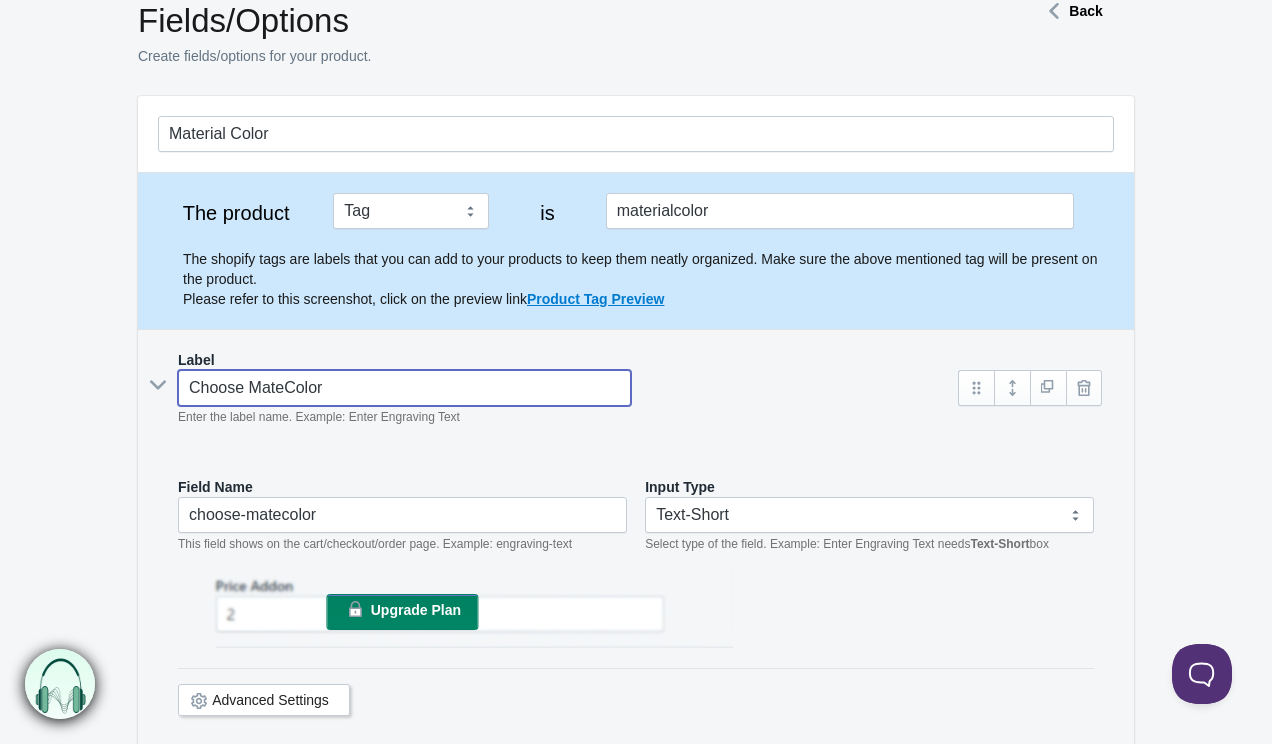type on "Choose MaterColor" 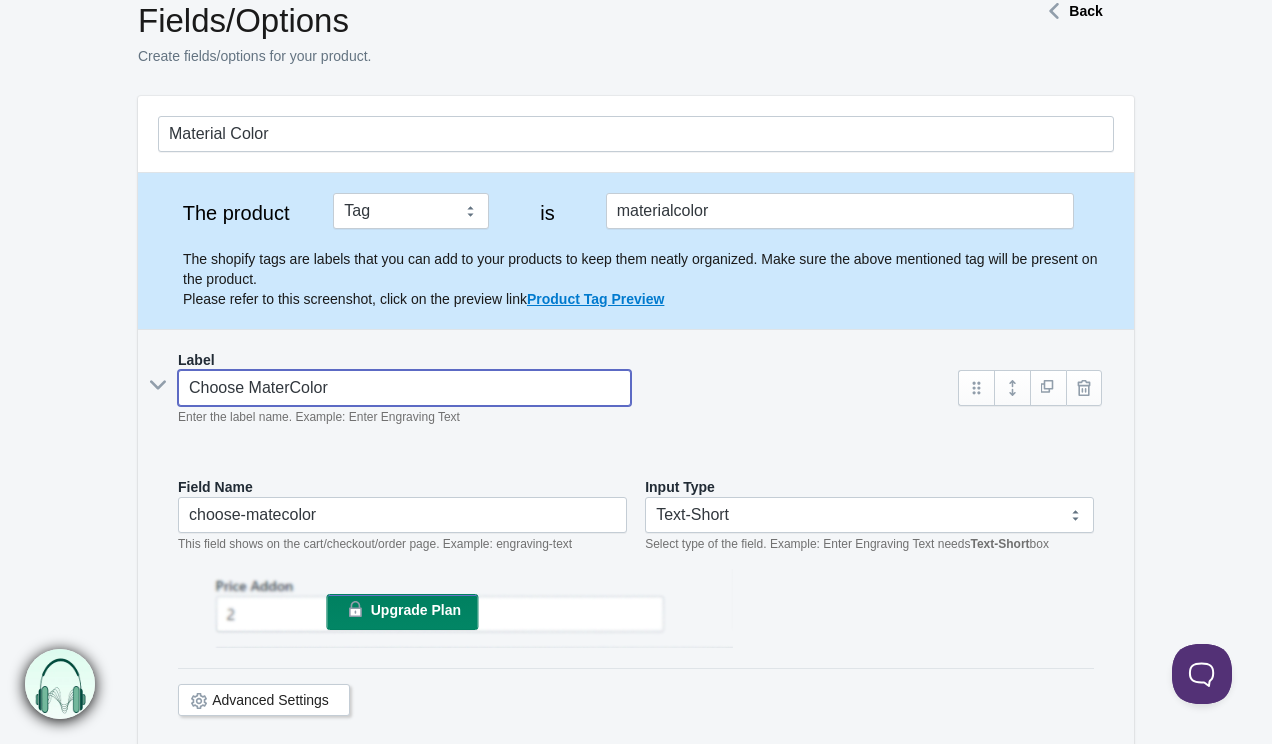 type on "choose-matercolor" 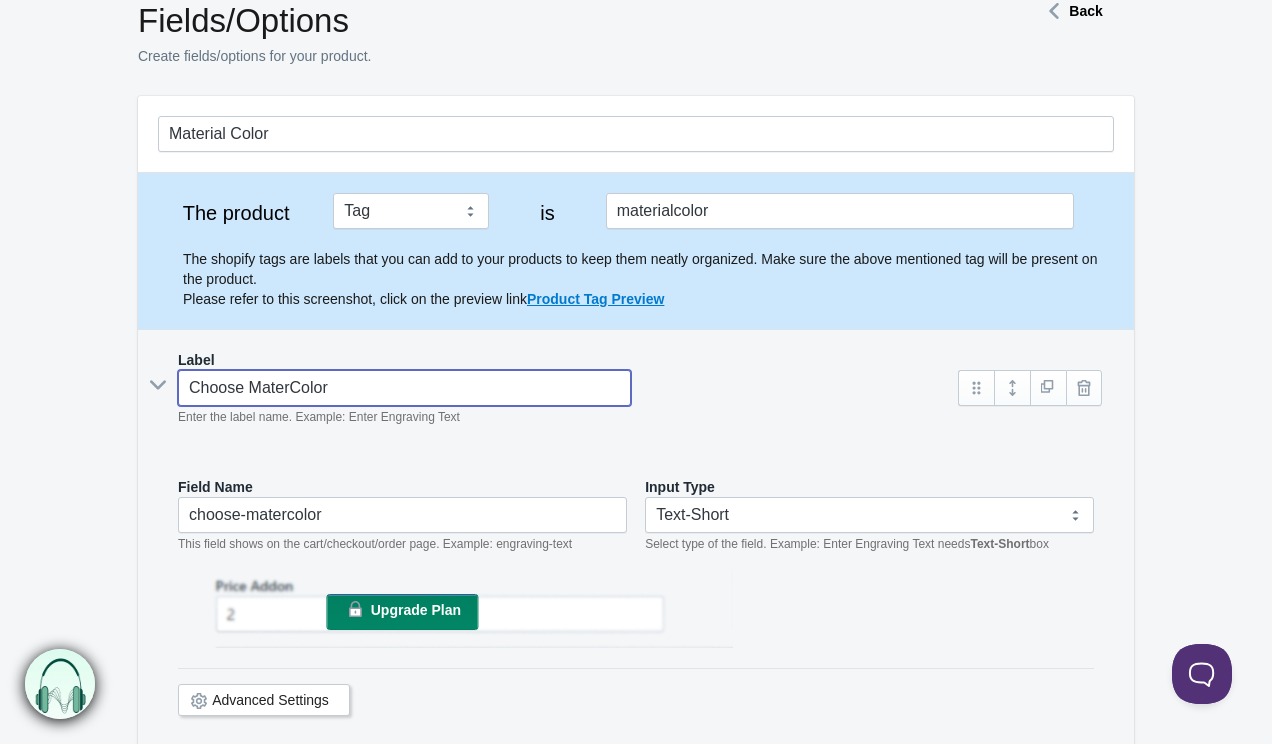 type on "Choose MateriColor" 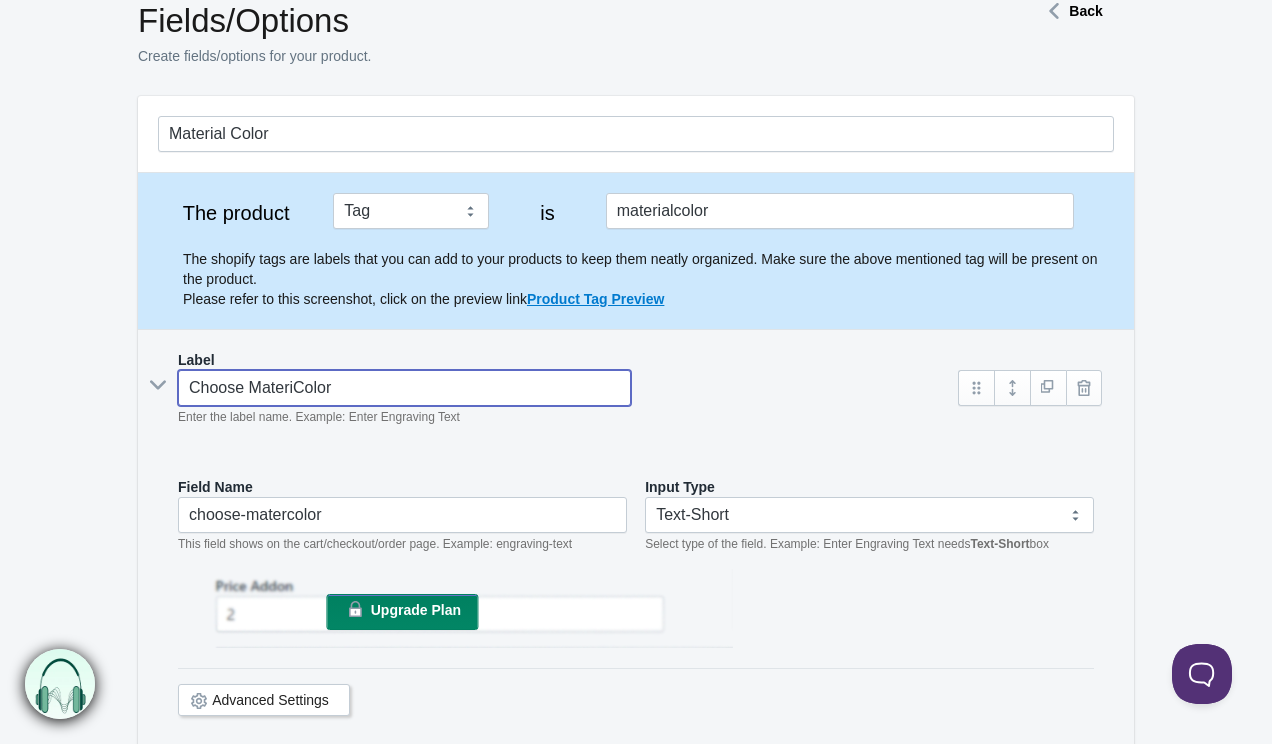 type on "choose-matericolor" 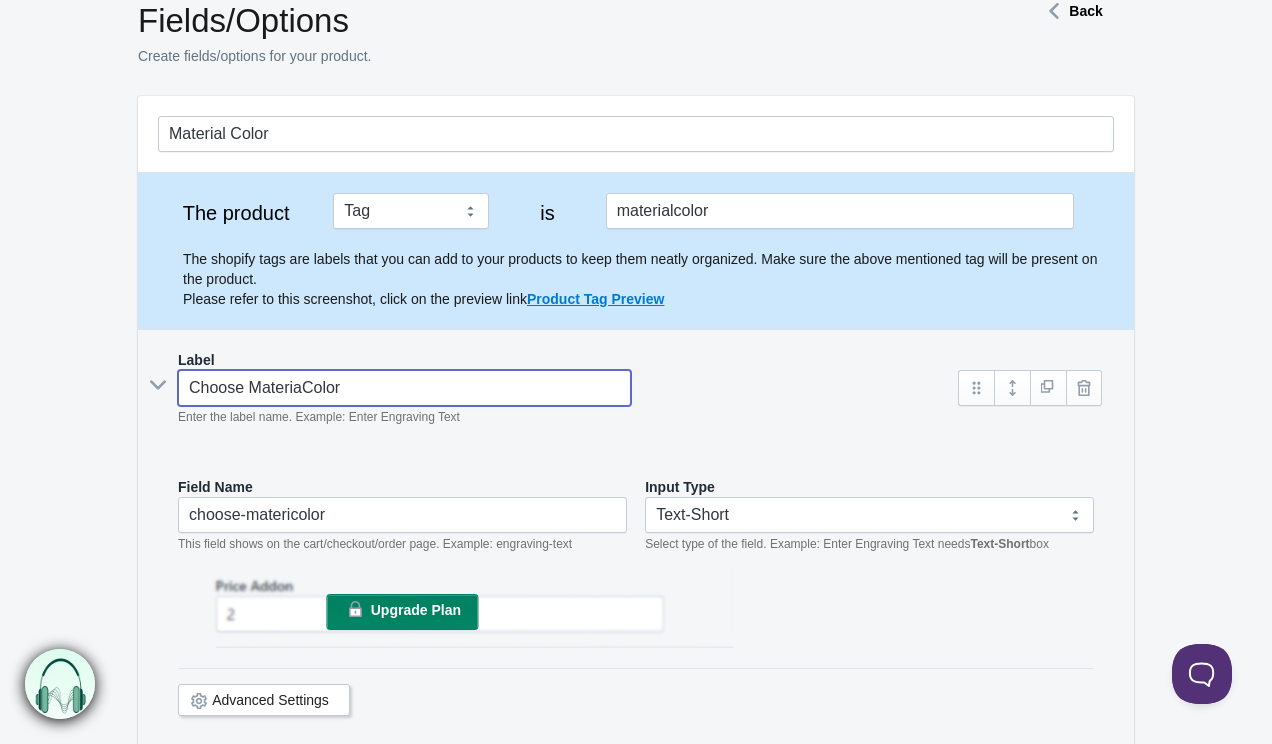 type on "Choose MaterialColor" 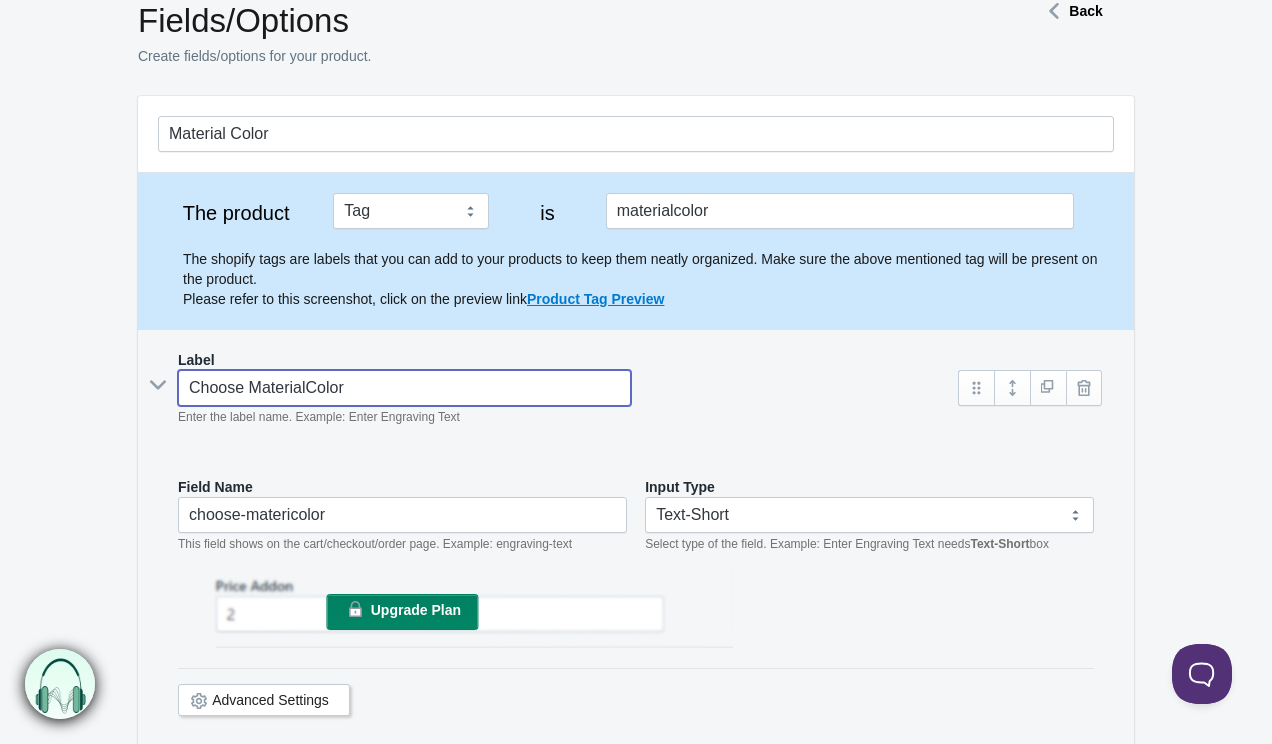 type on "choose-materialcolor" 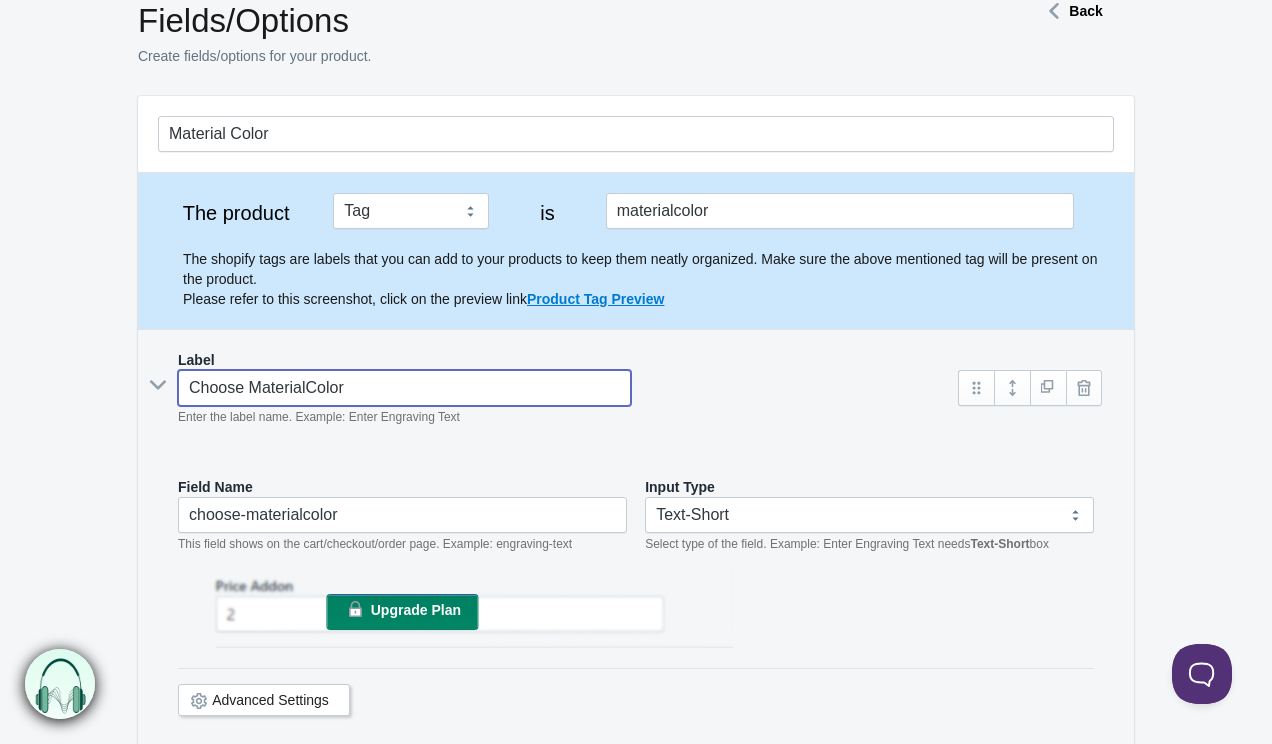 type on "Choose Material Color" 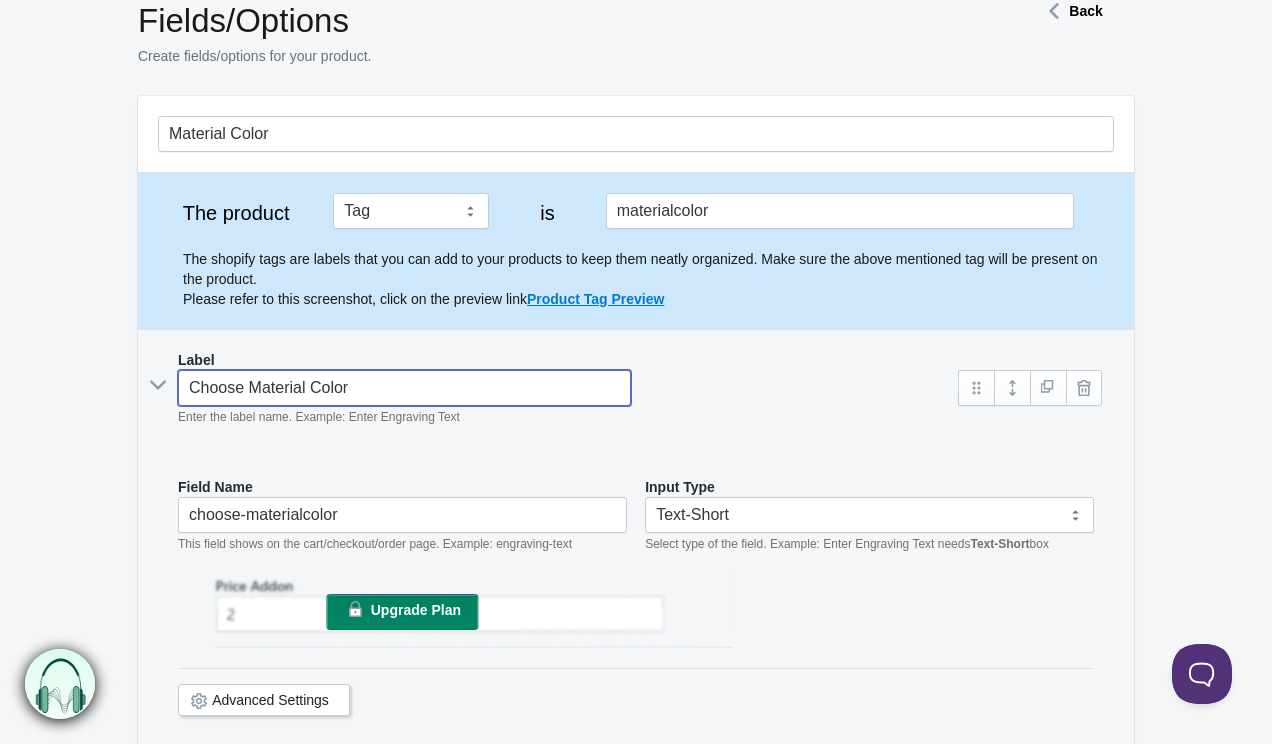 type on "choose-material-color" 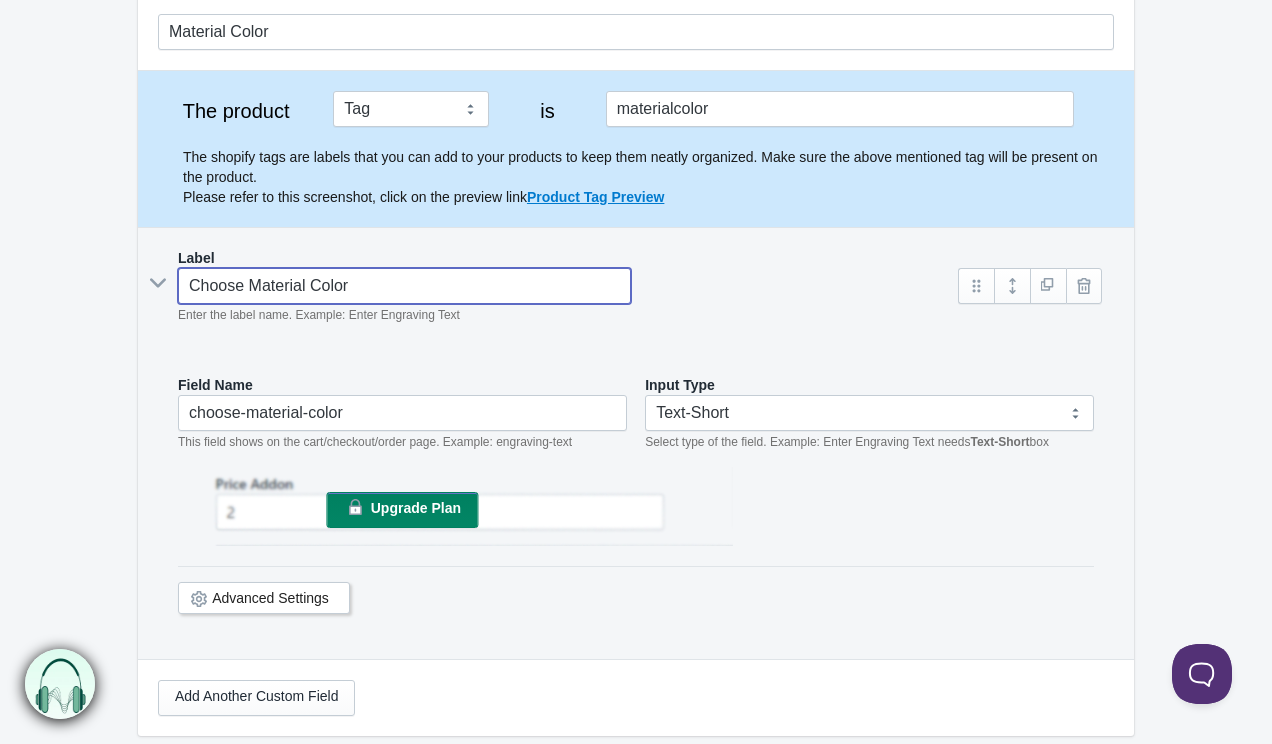 scroll, scrollTop: 265, scrollLeft: 0, axis: vertical 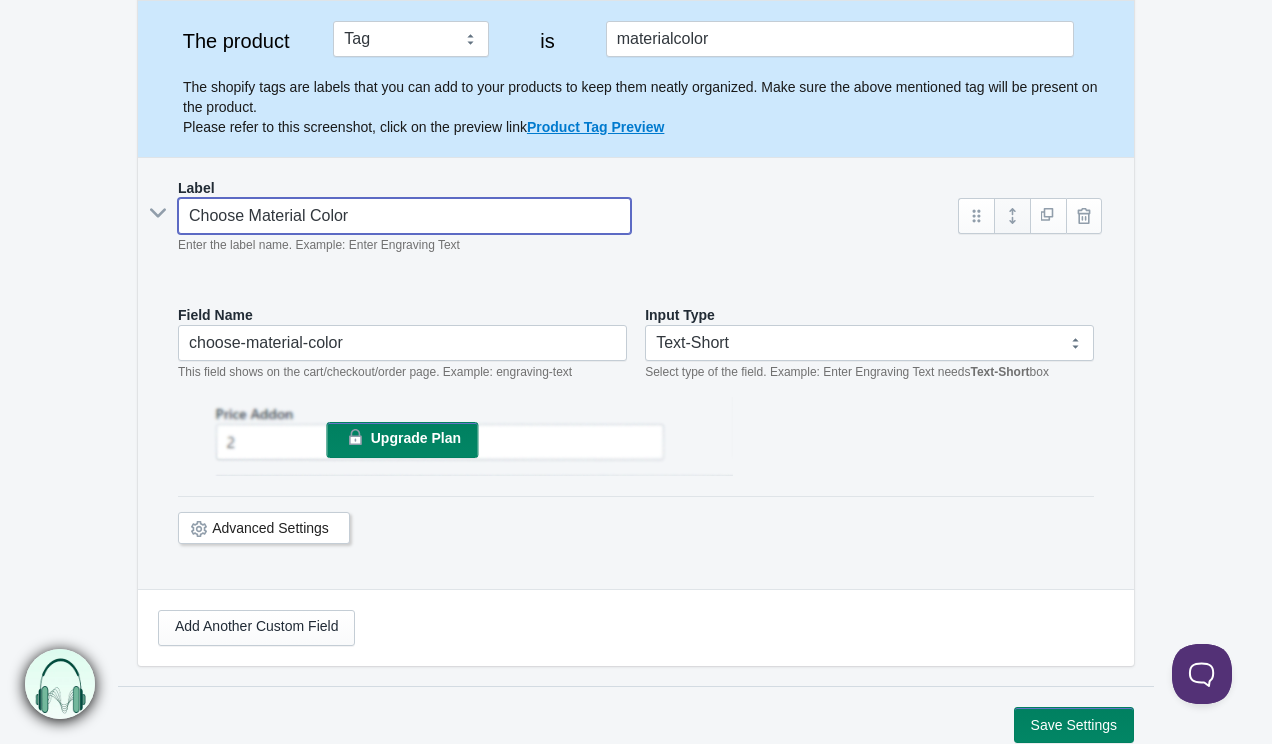 click at bounding box center [1012, 216] 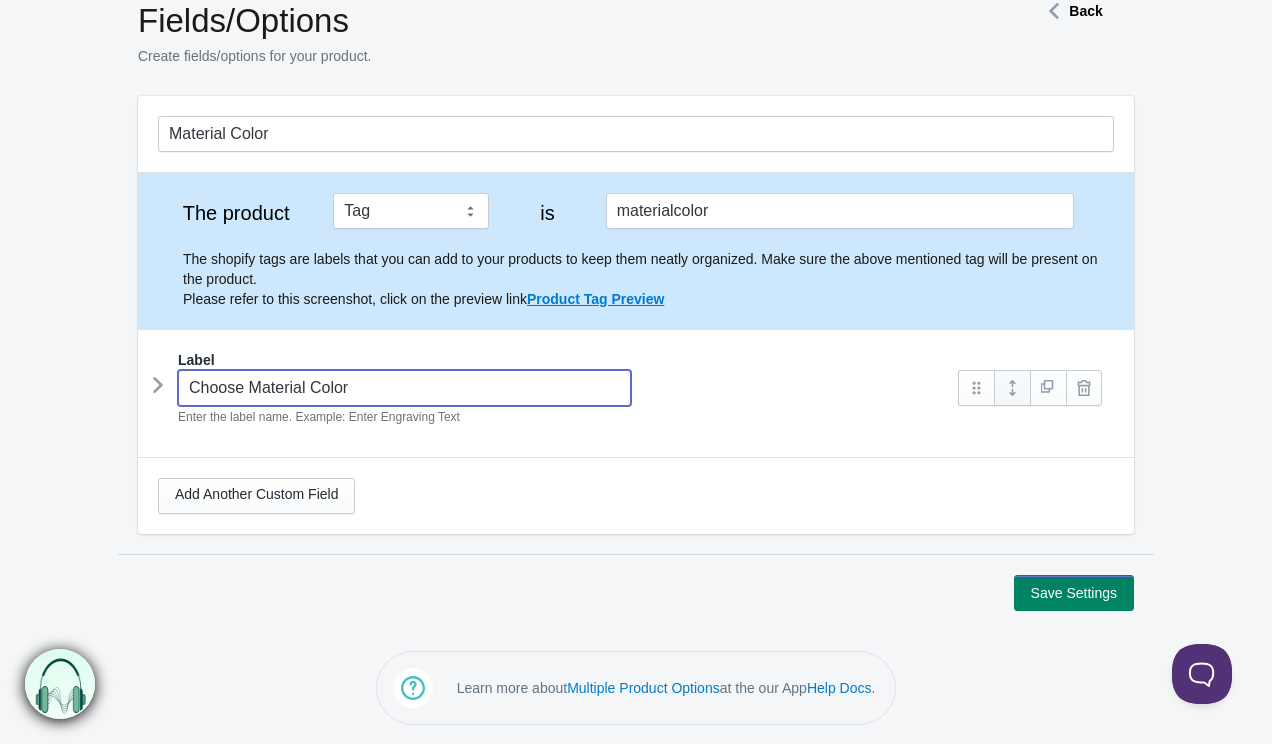 click at bounding box center (1012, 388) 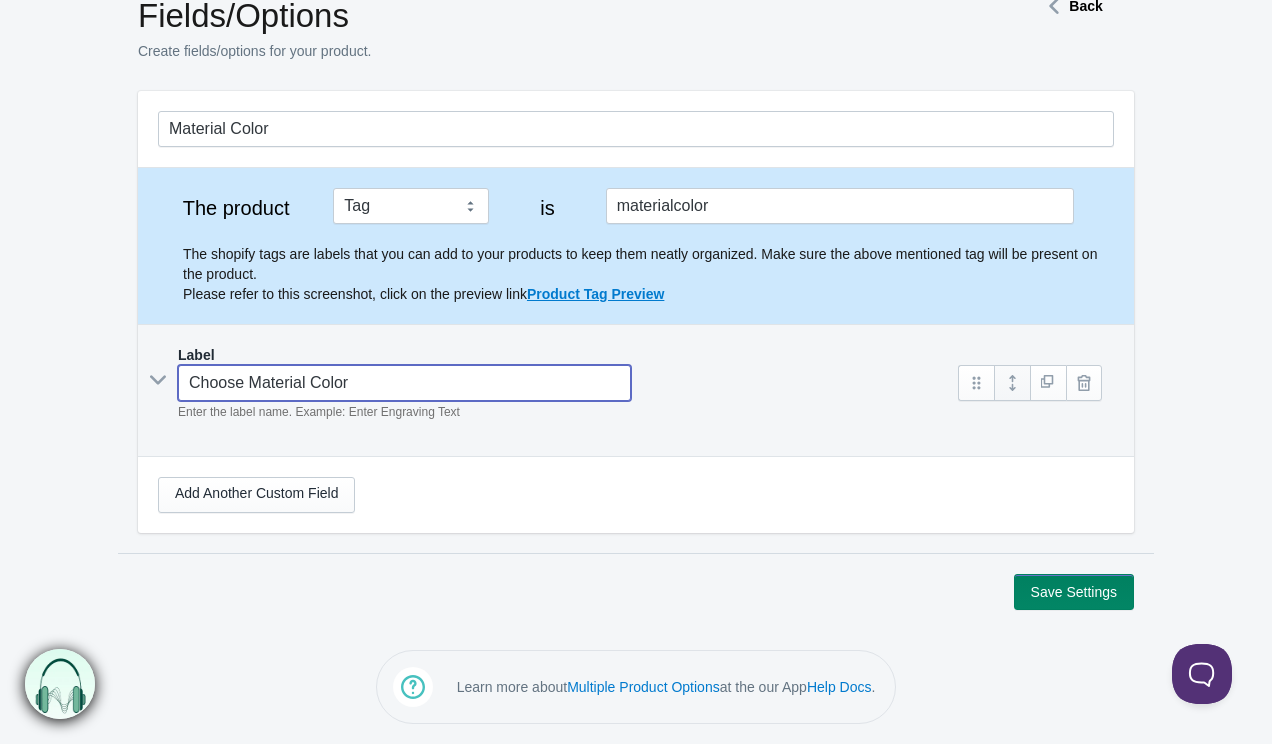 scroll, scrollTop: 265, scrollLeft: 0, axis: vertical 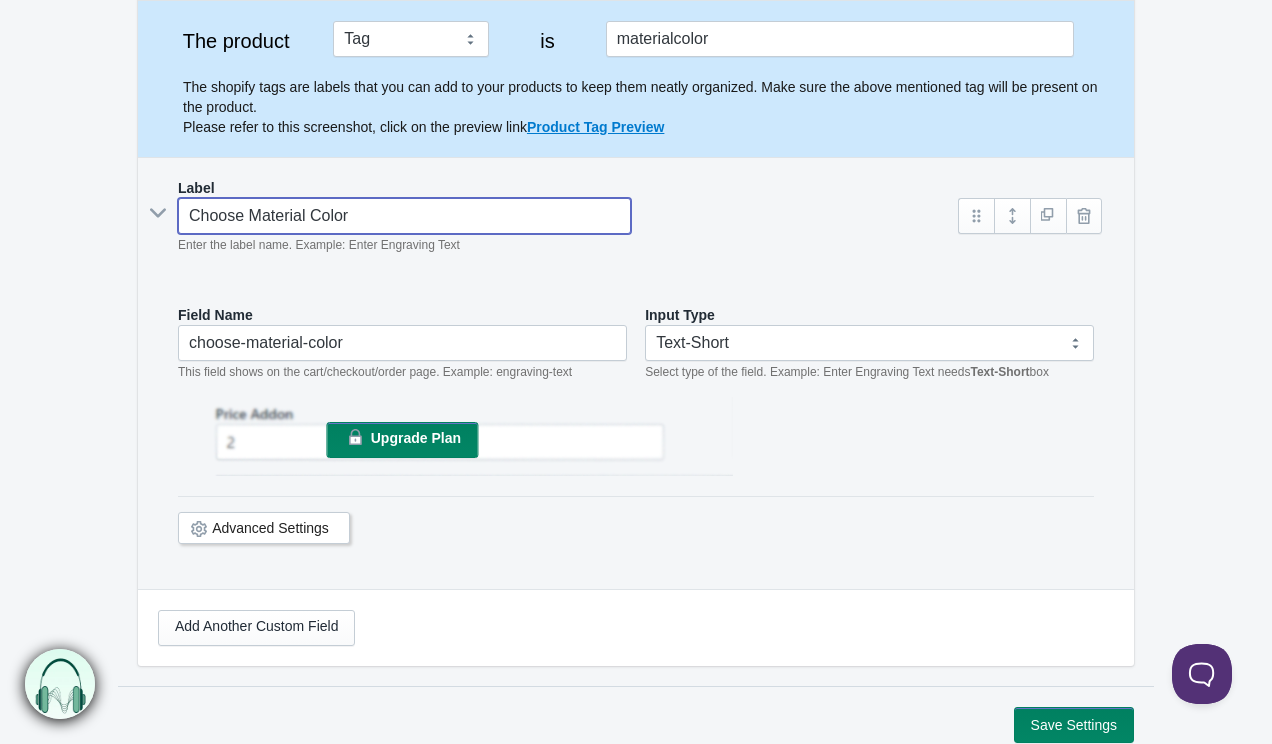type on "Choose Material Color" 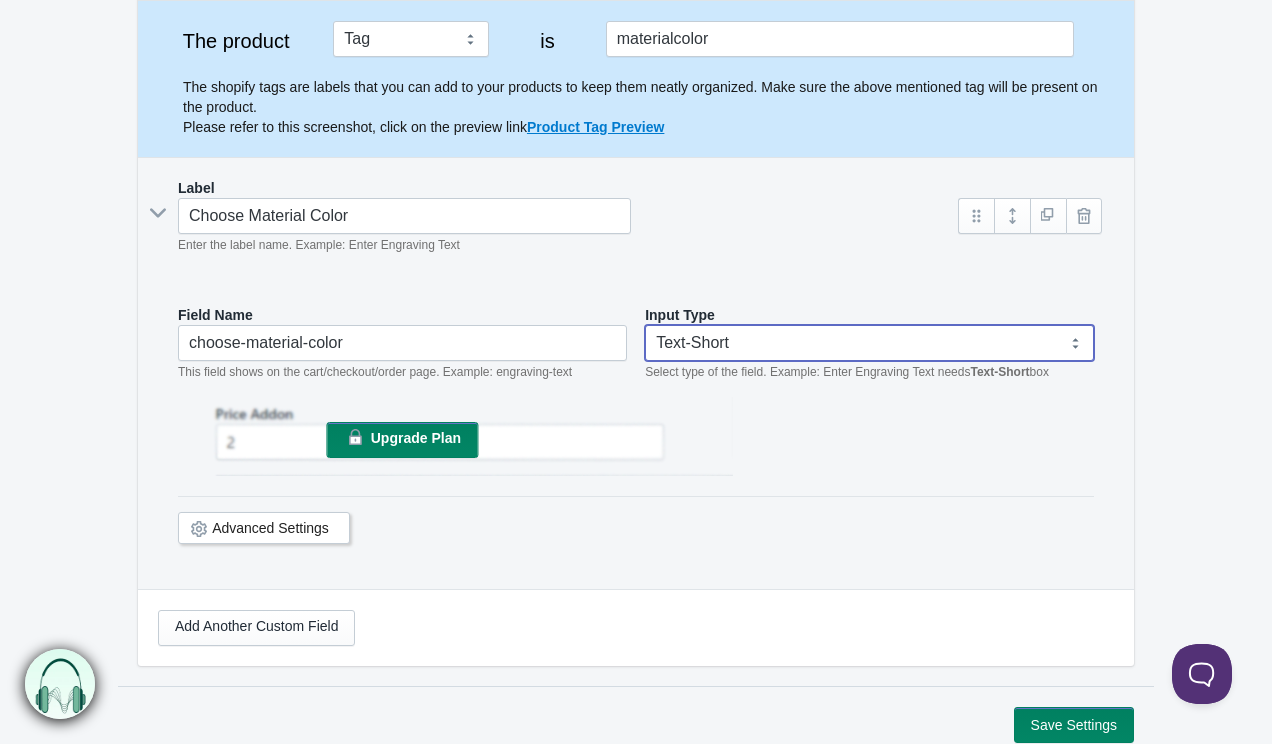 click on "Text-Short
Text-Long
Radio button
Drop-down select
Image
Checkbox
Datepicker" at bounding box center [869, 343] 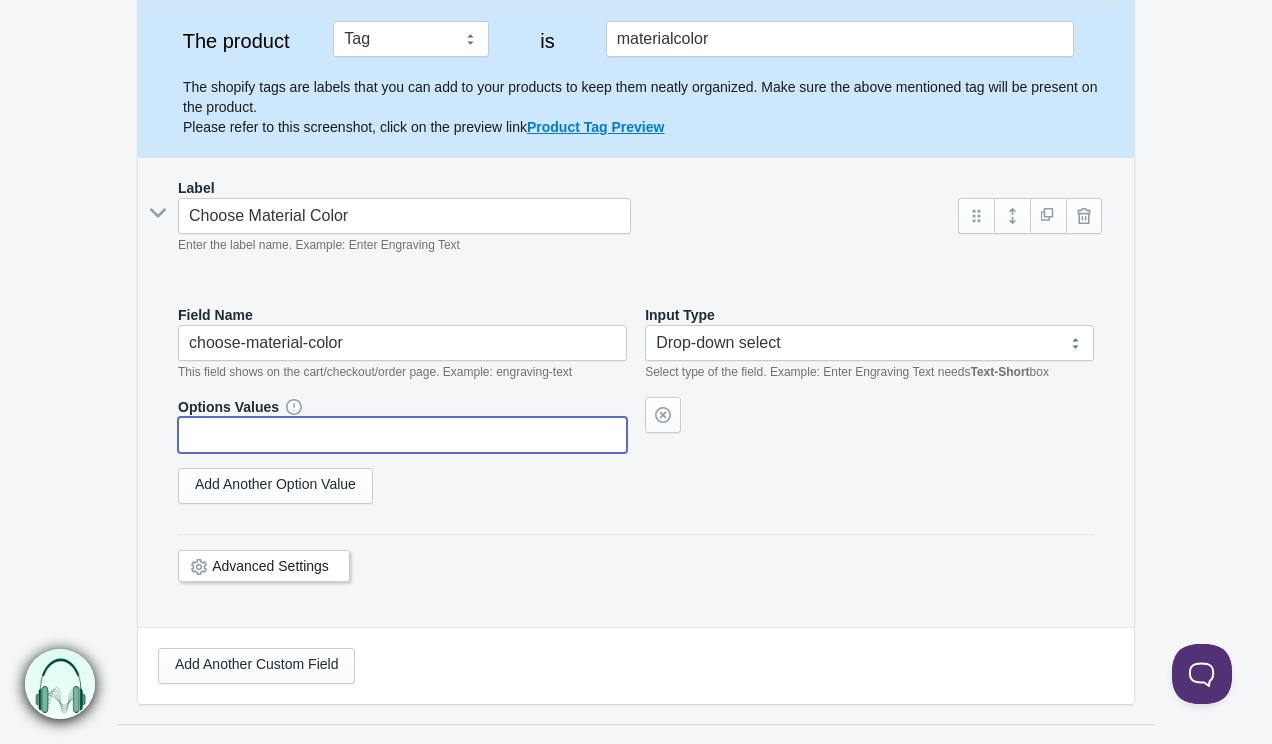 click at bounding box center [402, 435] 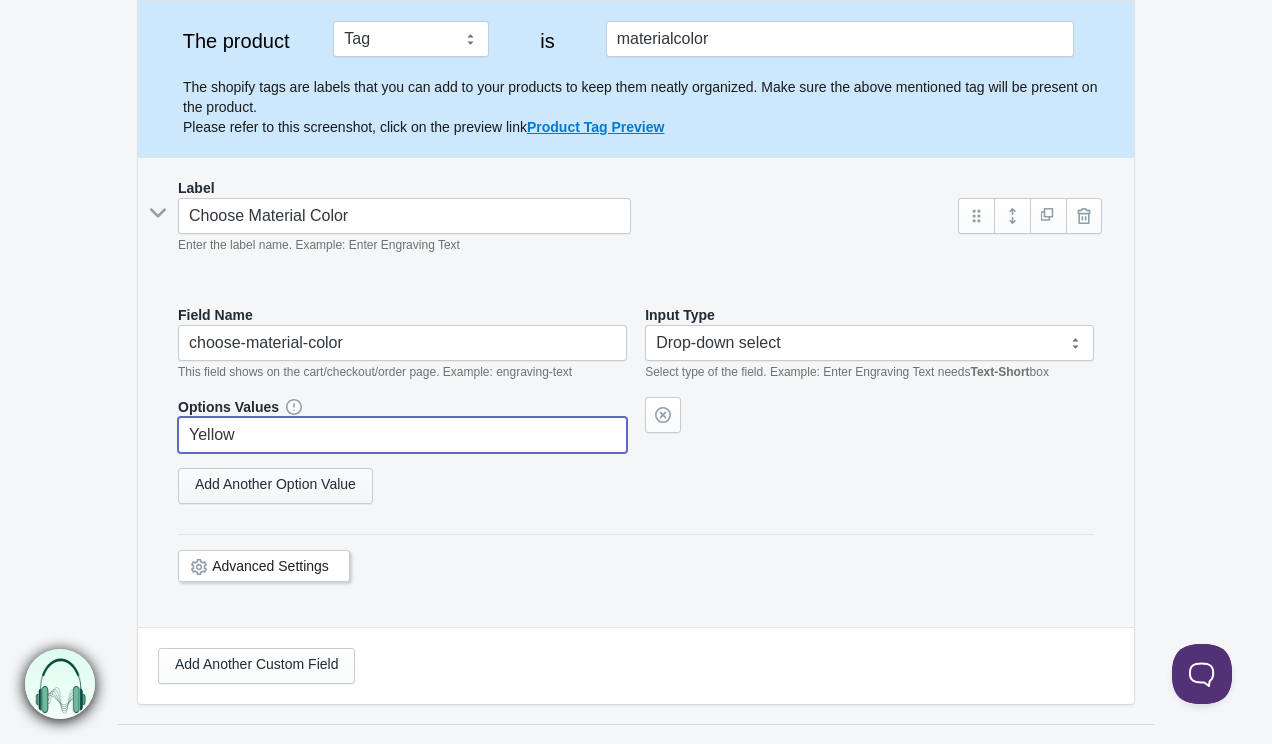 click on "Add Another Option Value" at bounding box center [275, 486] 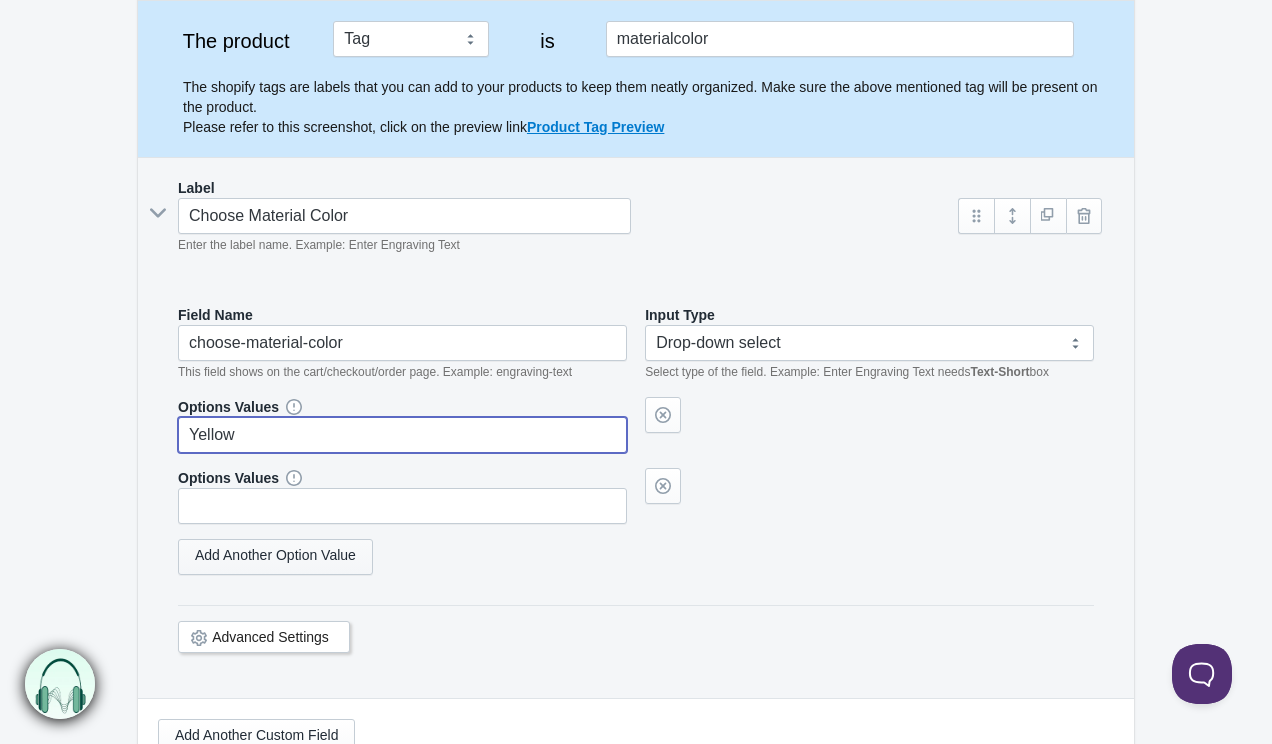 click on "Add Another Option Value" at bounding box center [275, 557] 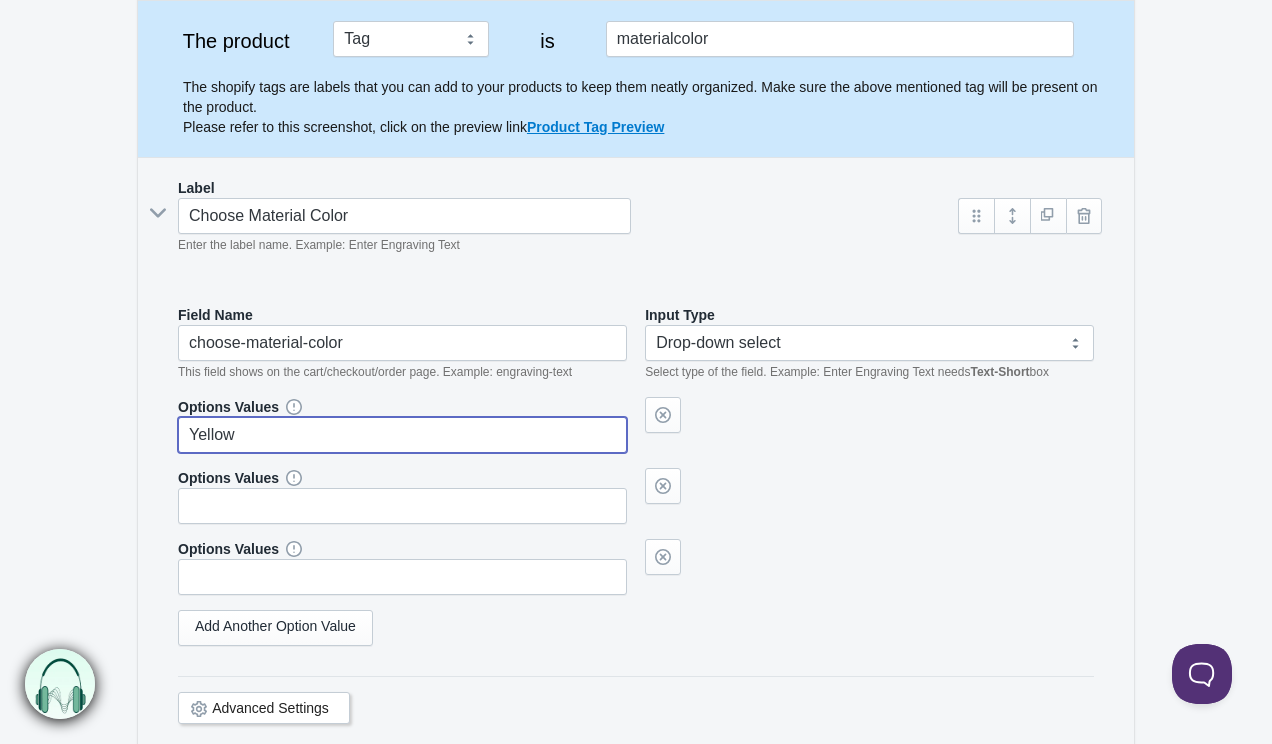 type on "Yellow" 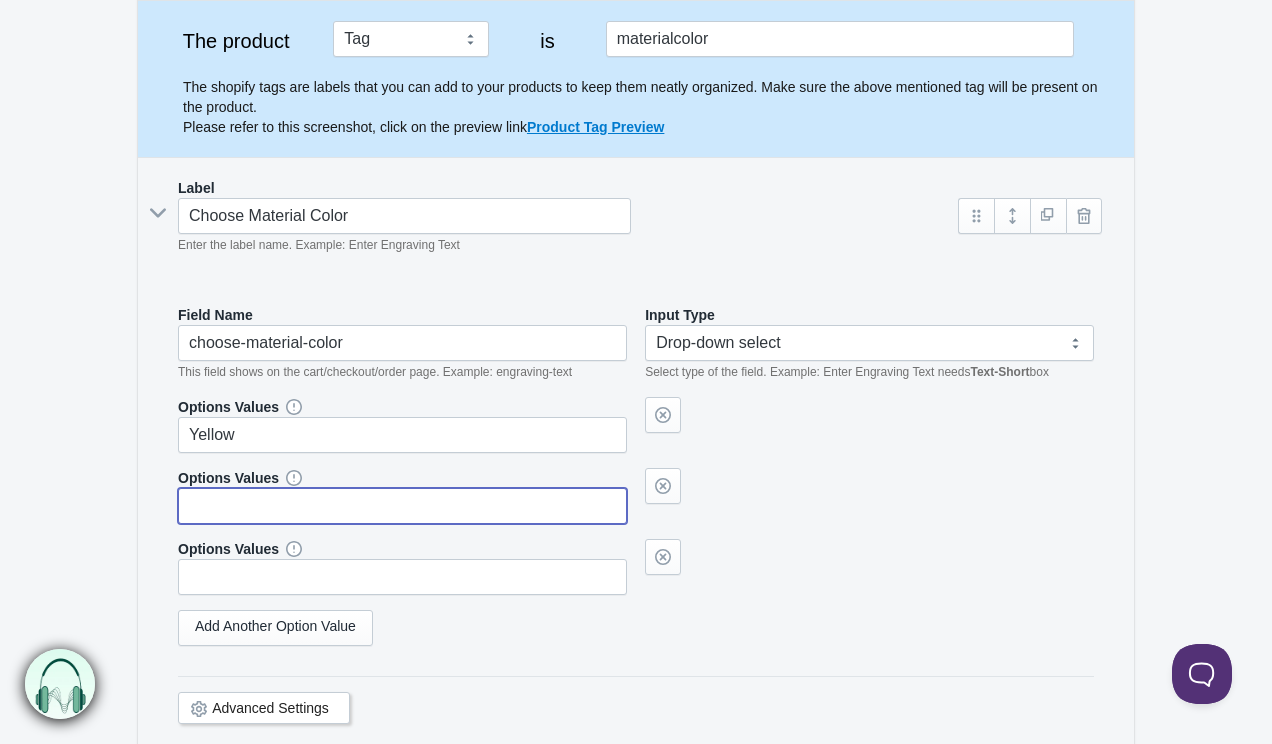 click at bounding box center [402, 506] 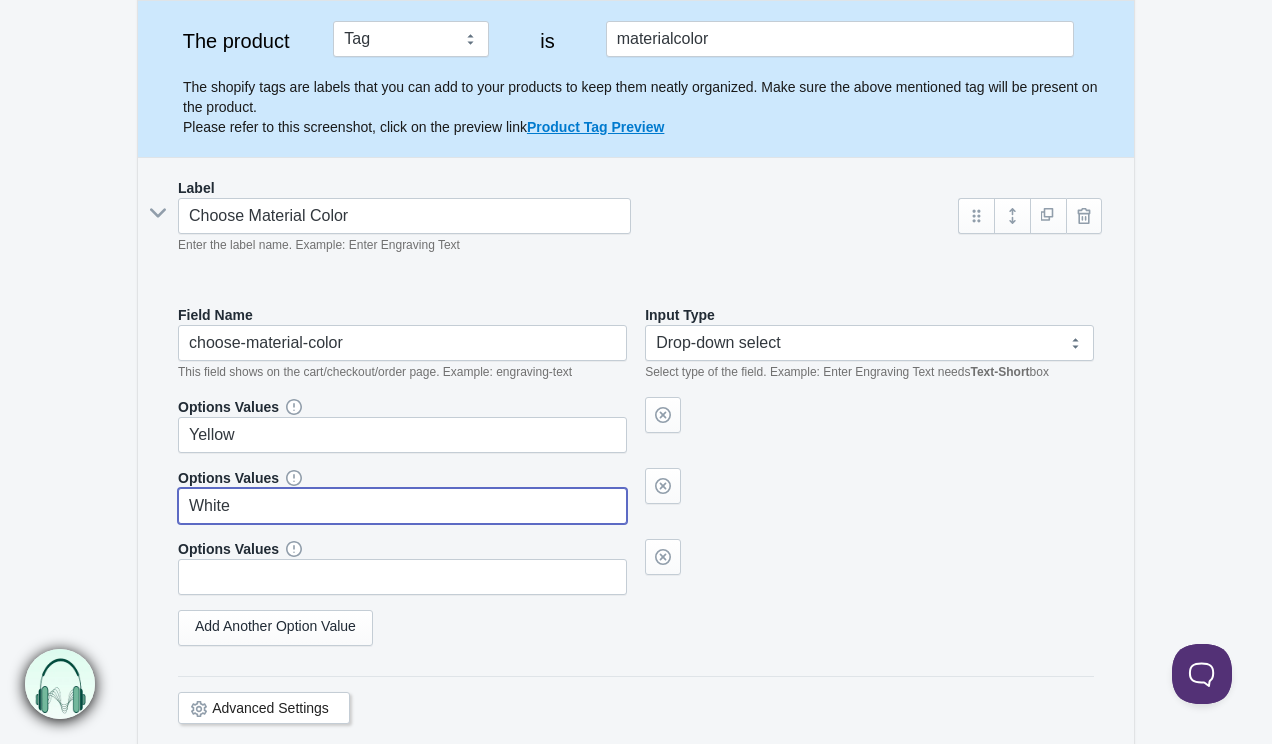 type on "White" 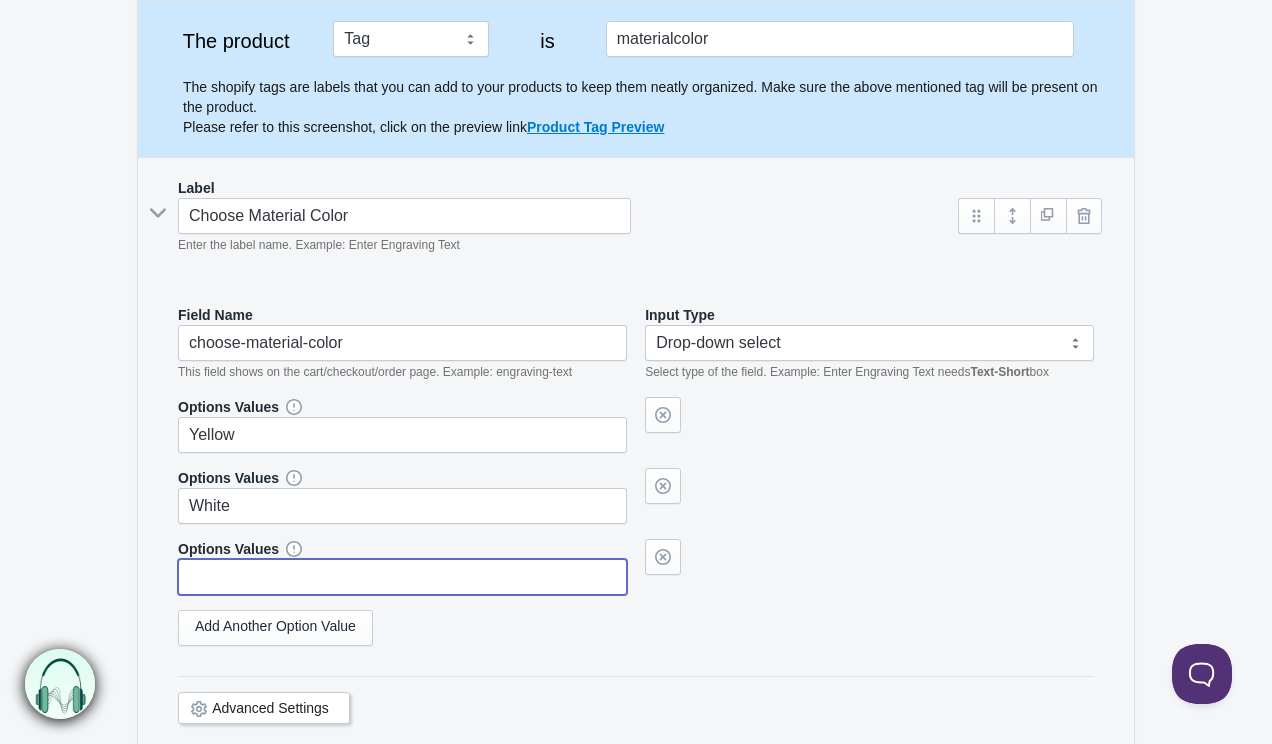 click at bounding box center [402, 577] 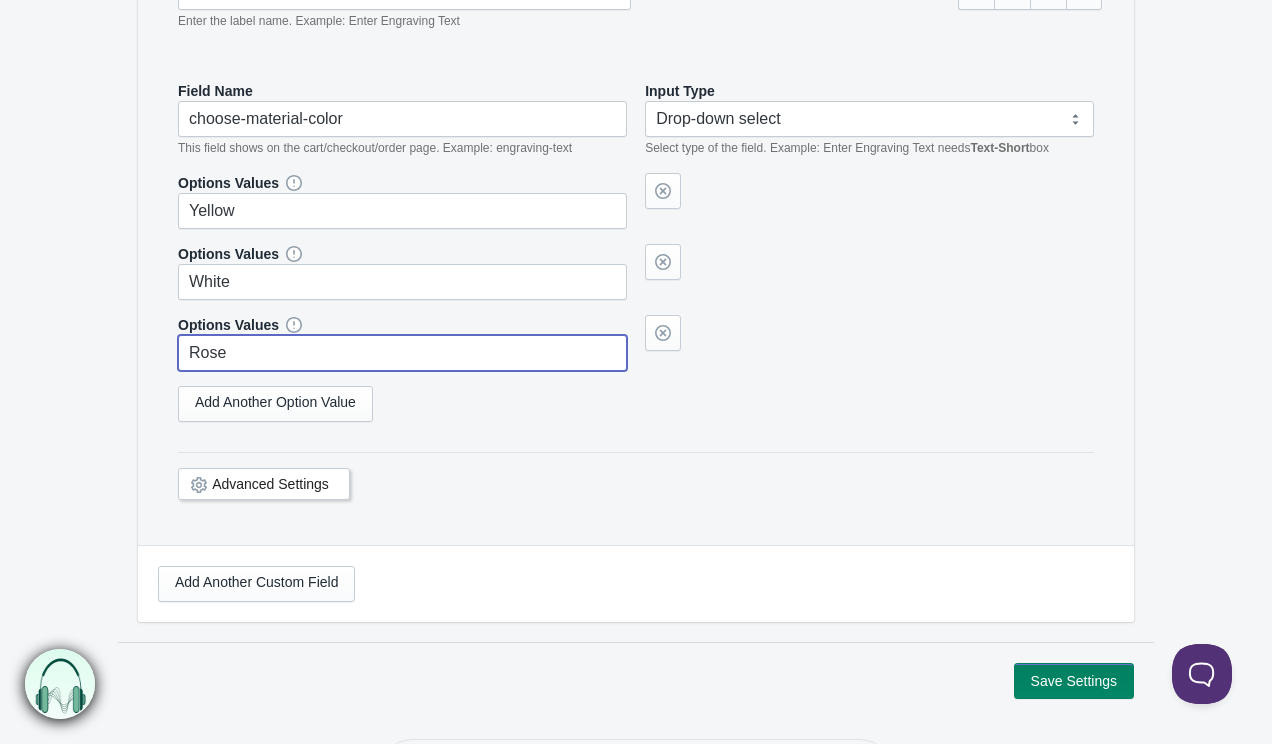 scroll, scrollTop: 518, scrollLeft: 0, axis: vertical 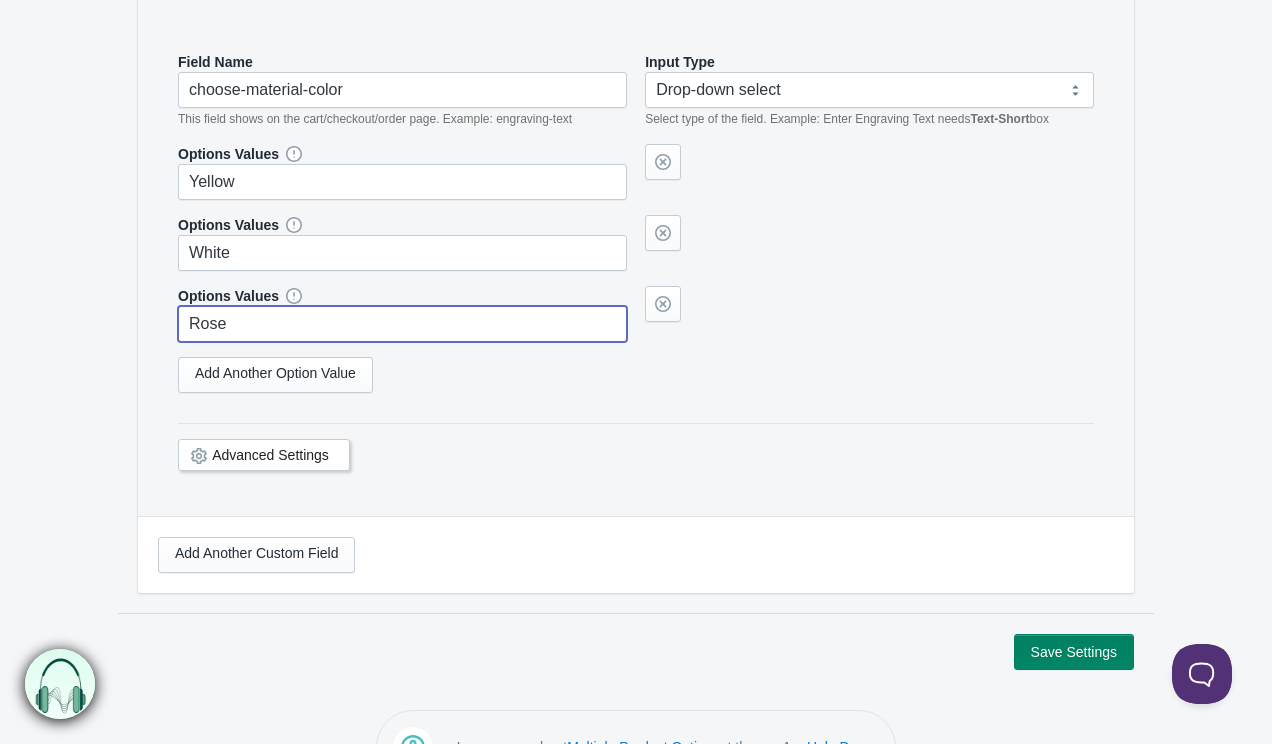 type on "Rose" 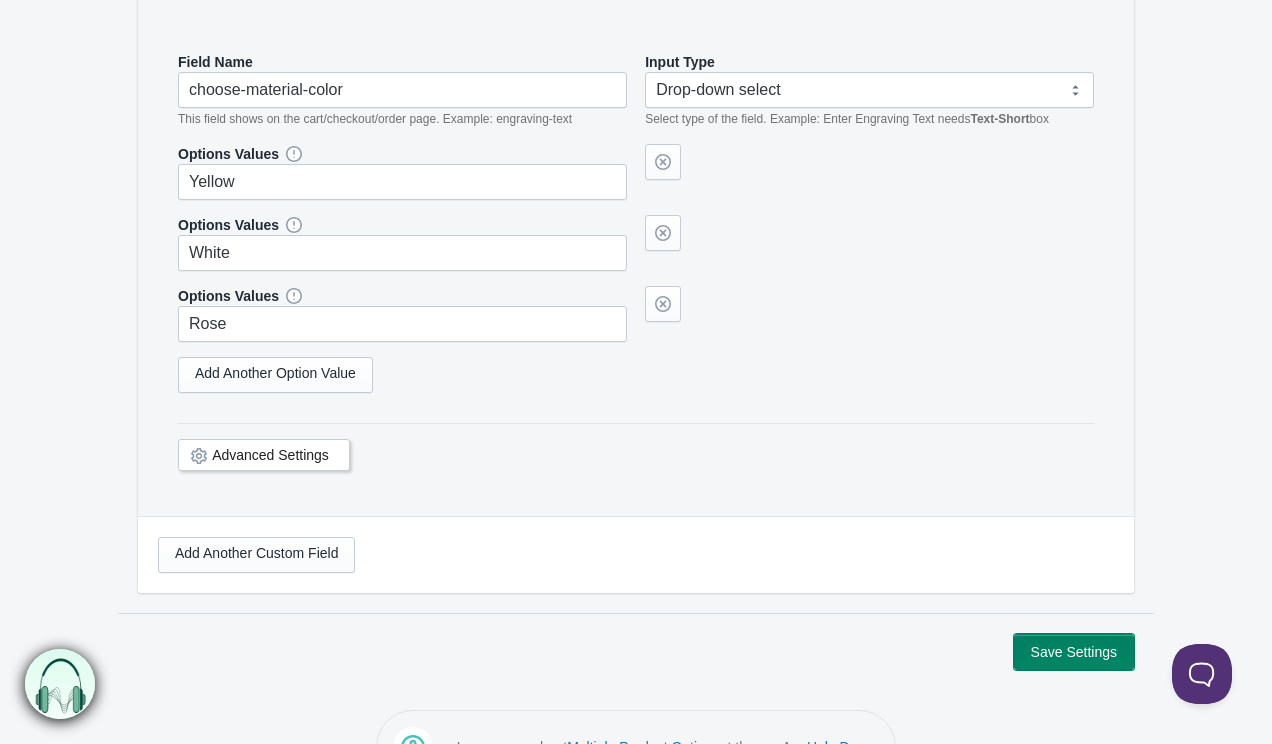 click on "Save Settings" at bounding box center (1074, 652) 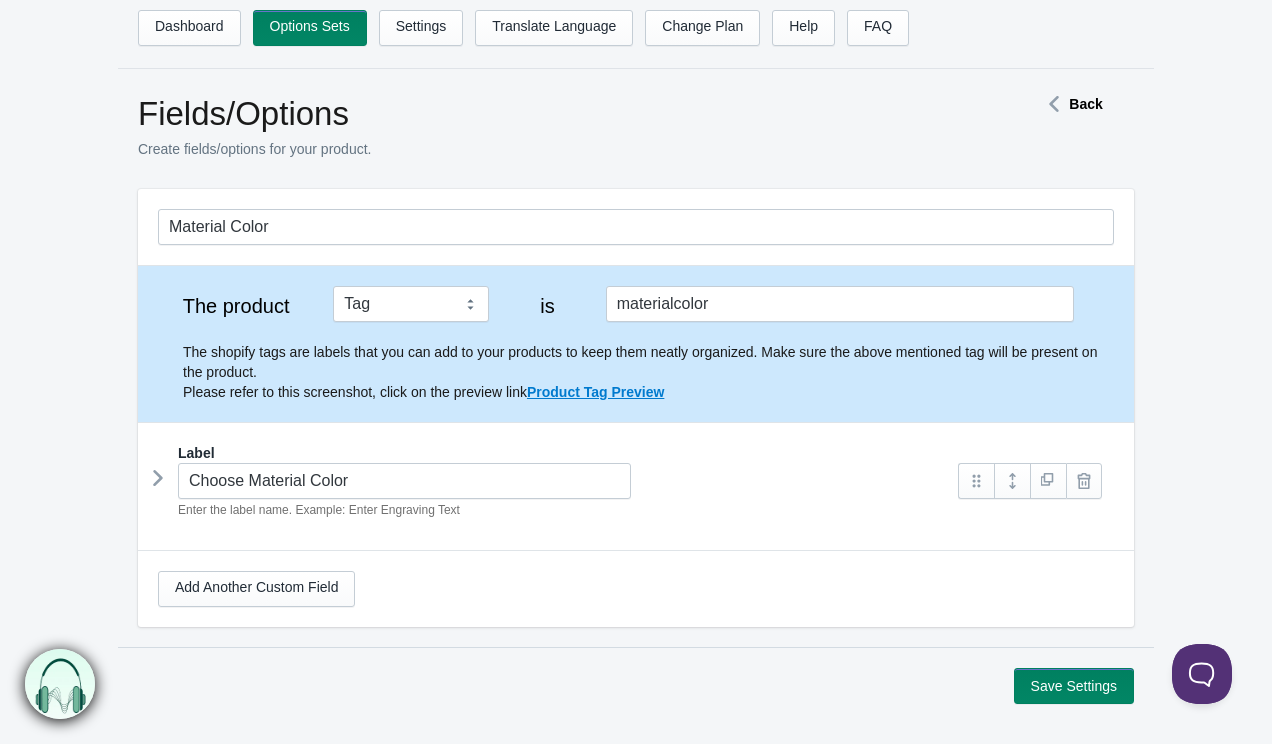 scroll, scrollTop: 0, scrollLeft: 0, axis: both 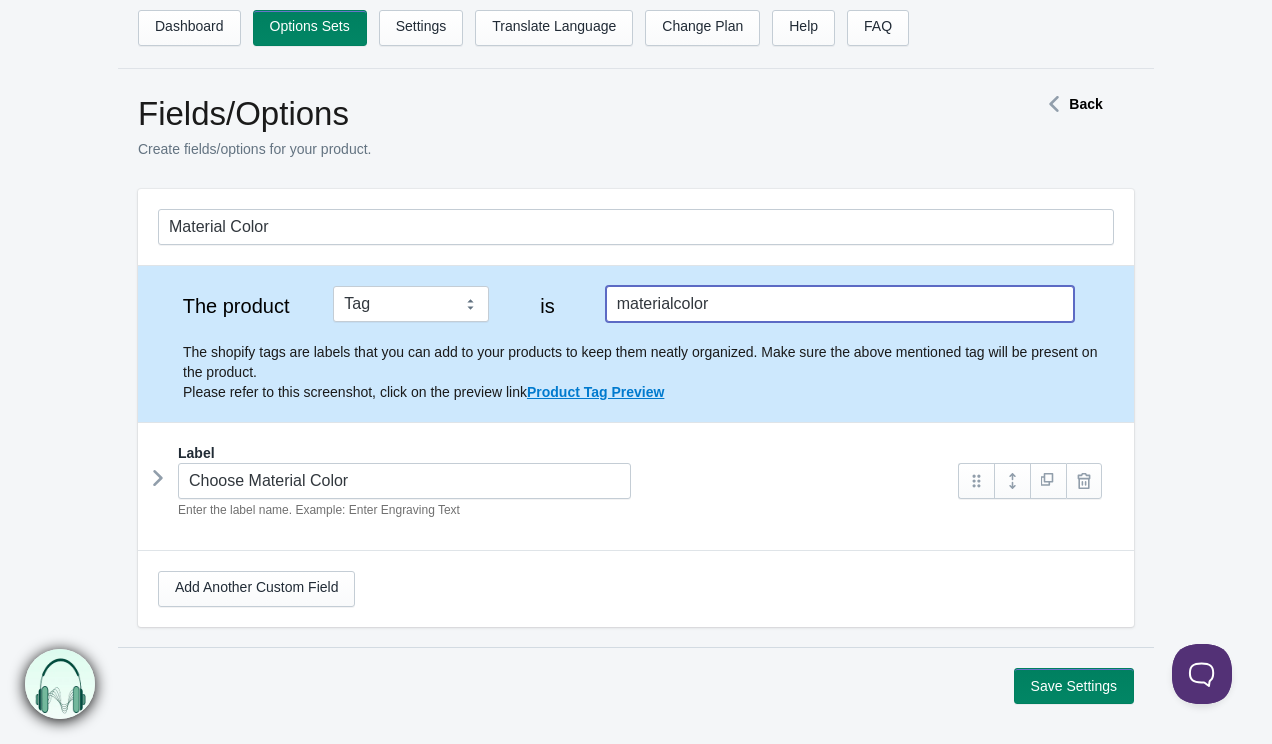 click on "materialcolor" at bounding box center (840, 304) 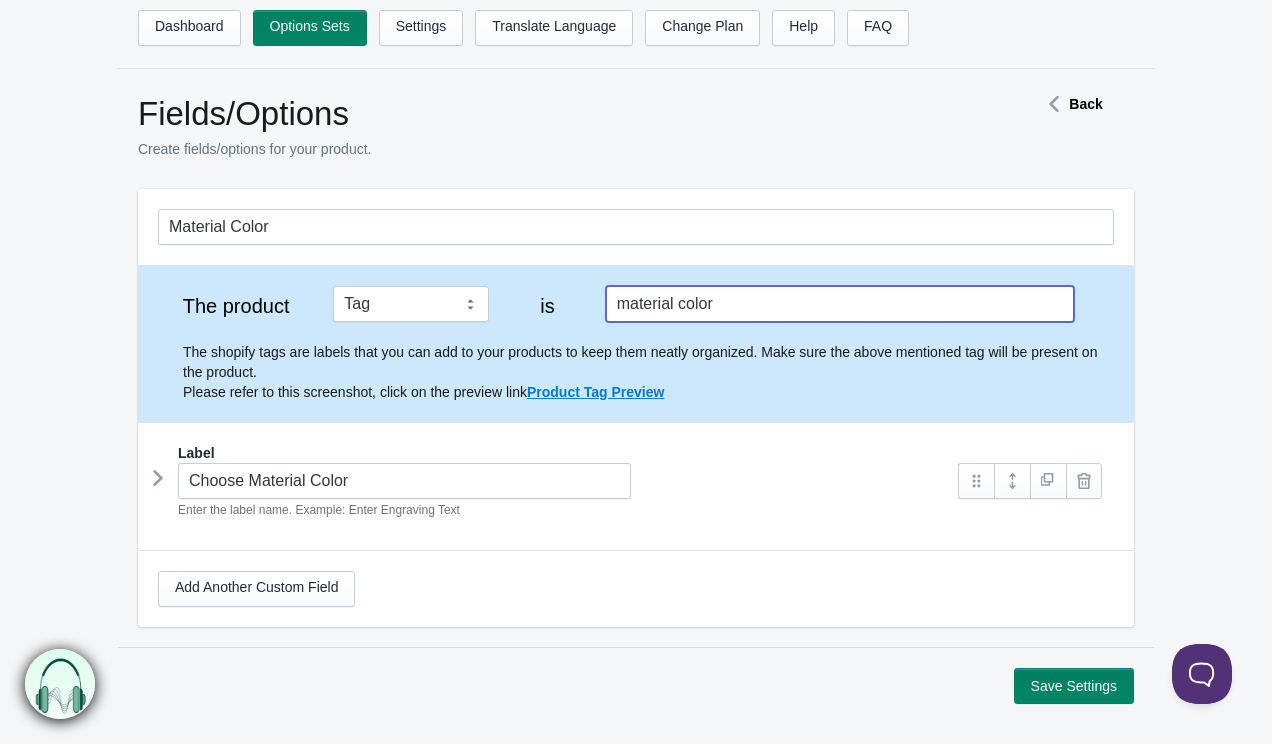 click on "material color" at bounding box center (840, 304) 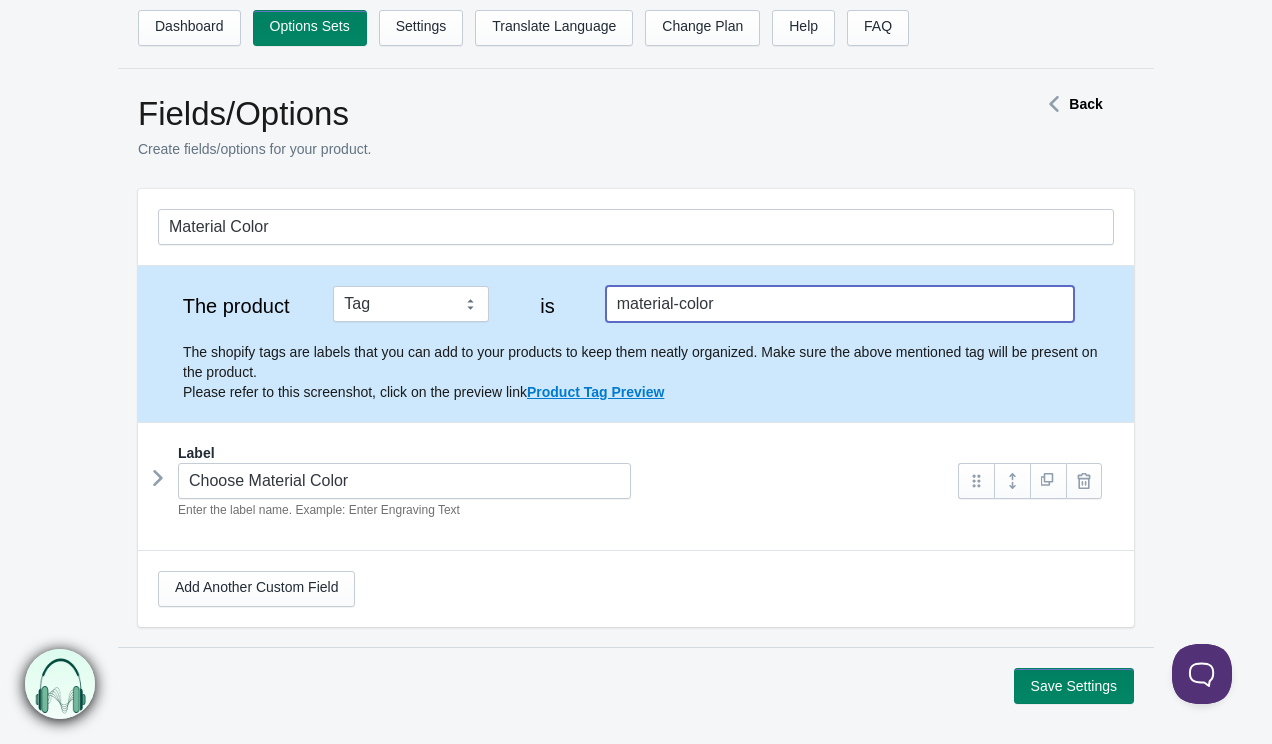 type on "material-color" 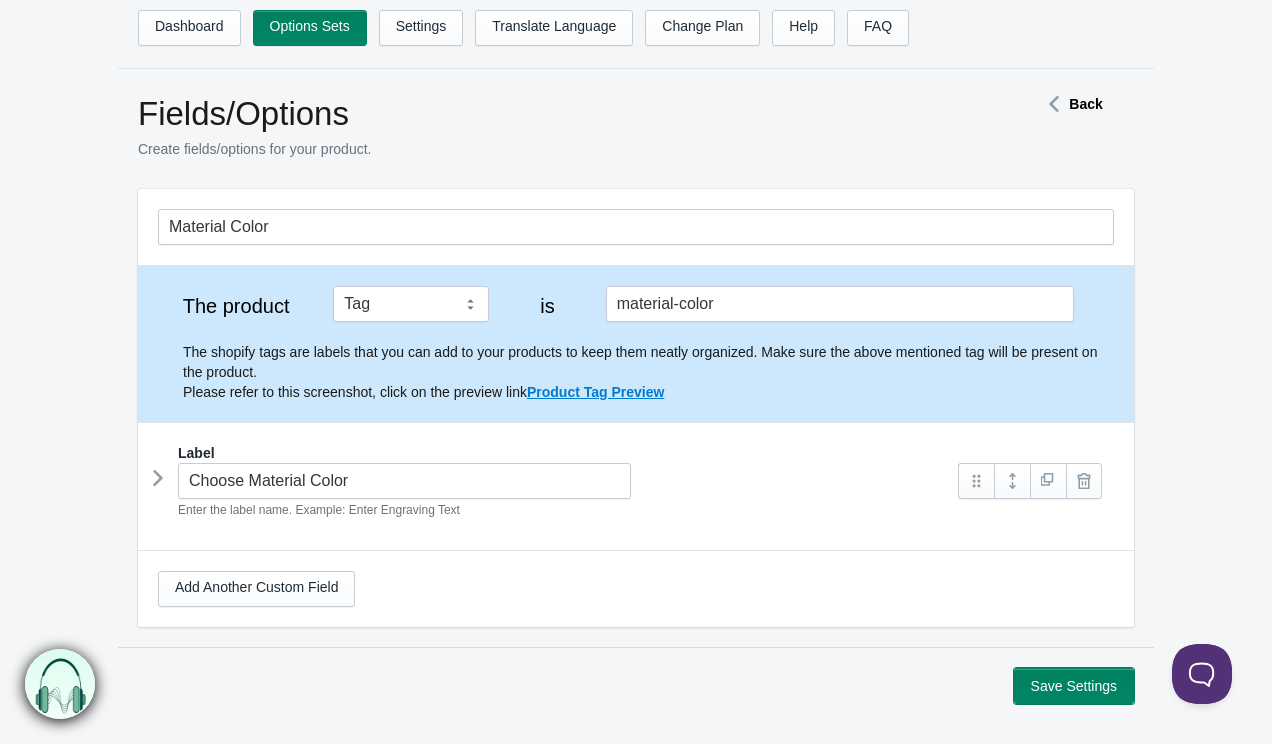 click on "Save Settings" at bounding box center [1074, 686] 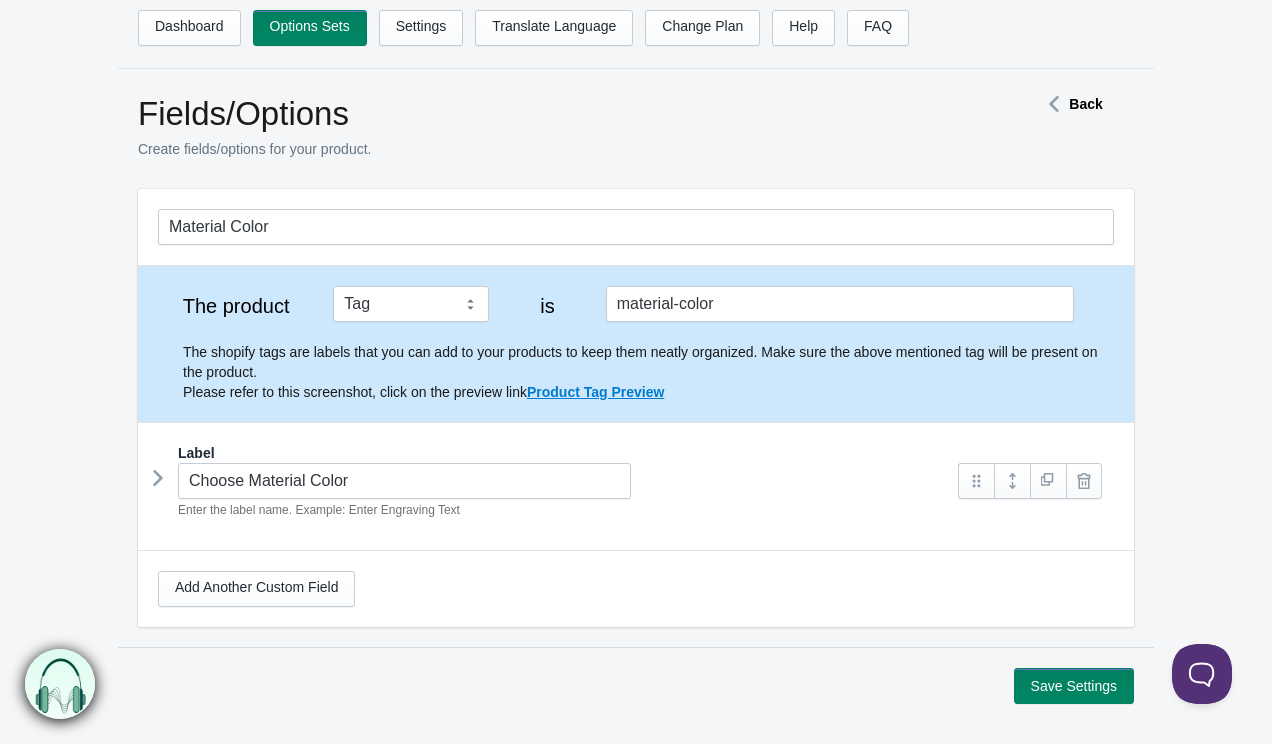 scroll, scrollTop: 0, scrollLeft: 0, axis: both 